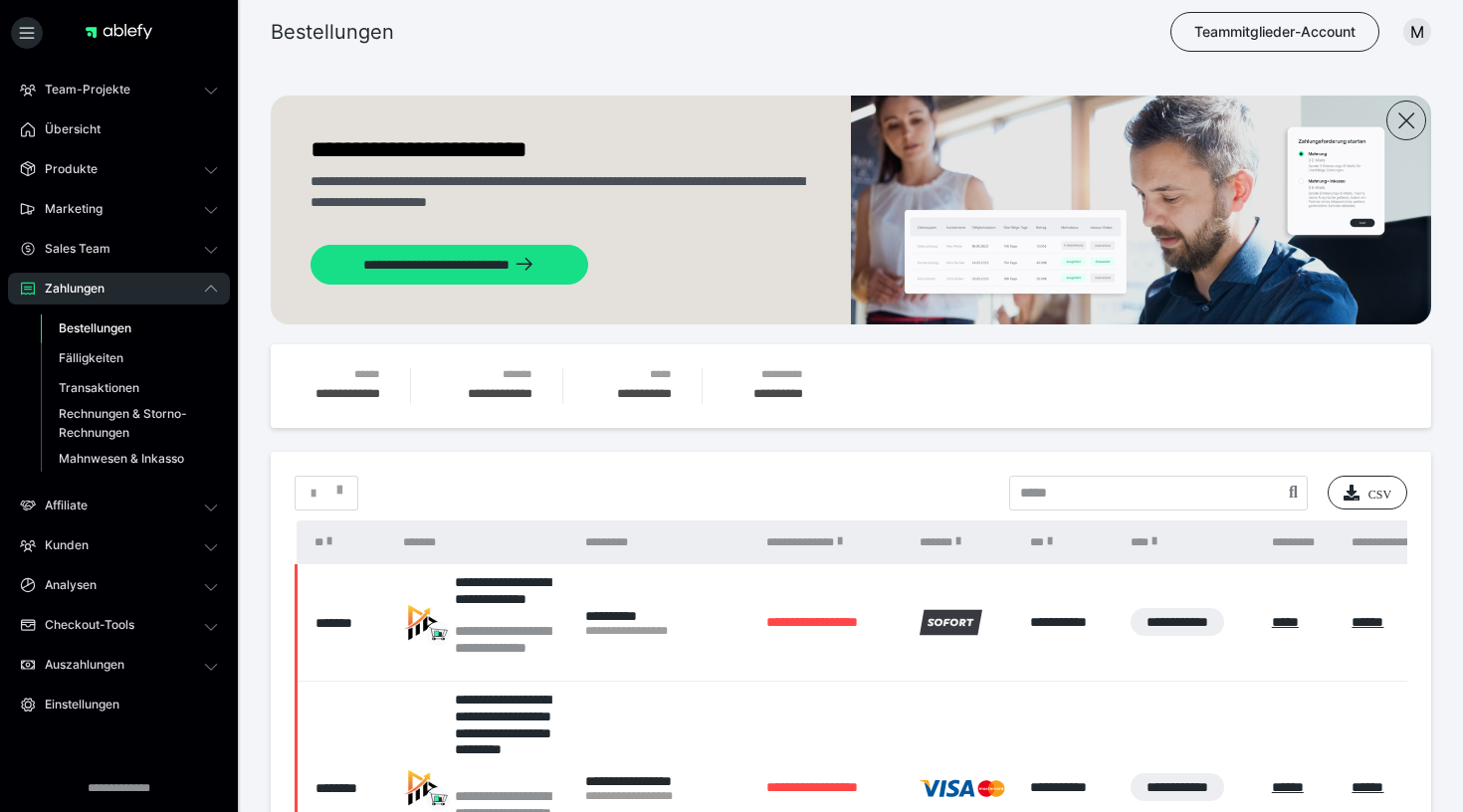 scroll, scrollTop: 0, scrollLeft: 0, axis: both 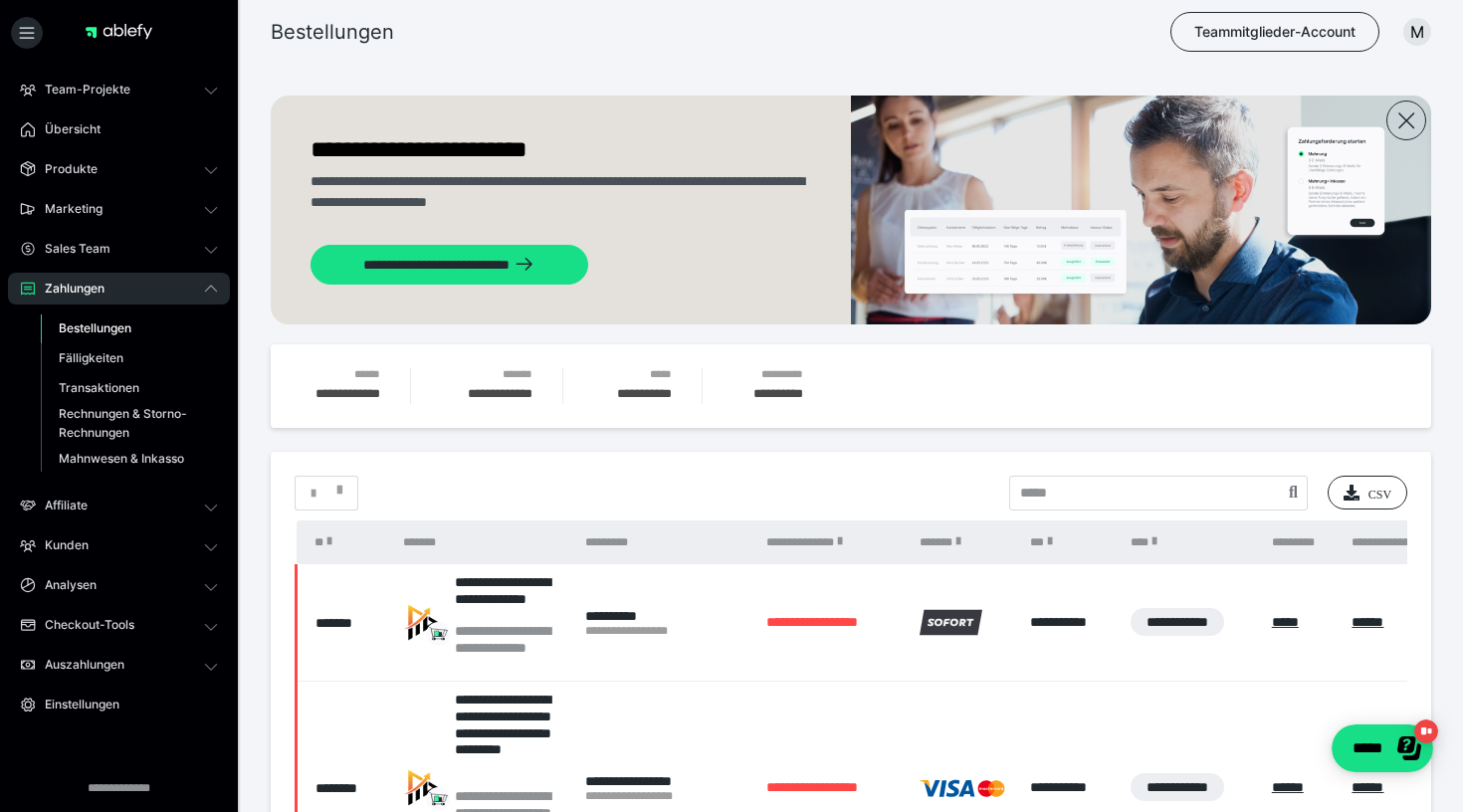 click on "* CSV" at bounding box center [851, 493] 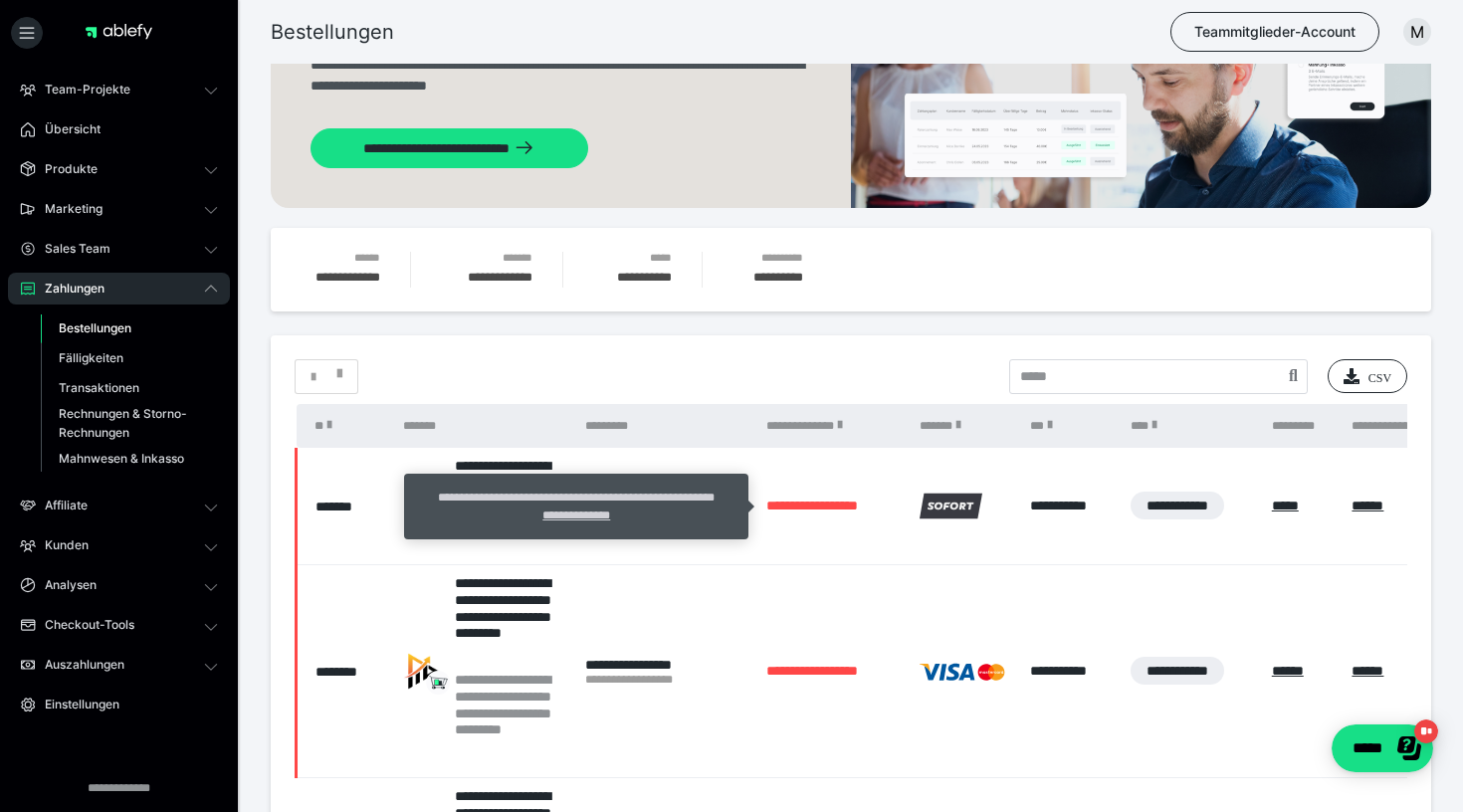 scroll, scrollTop: 117, scrollLeft: 0, axis: vertical 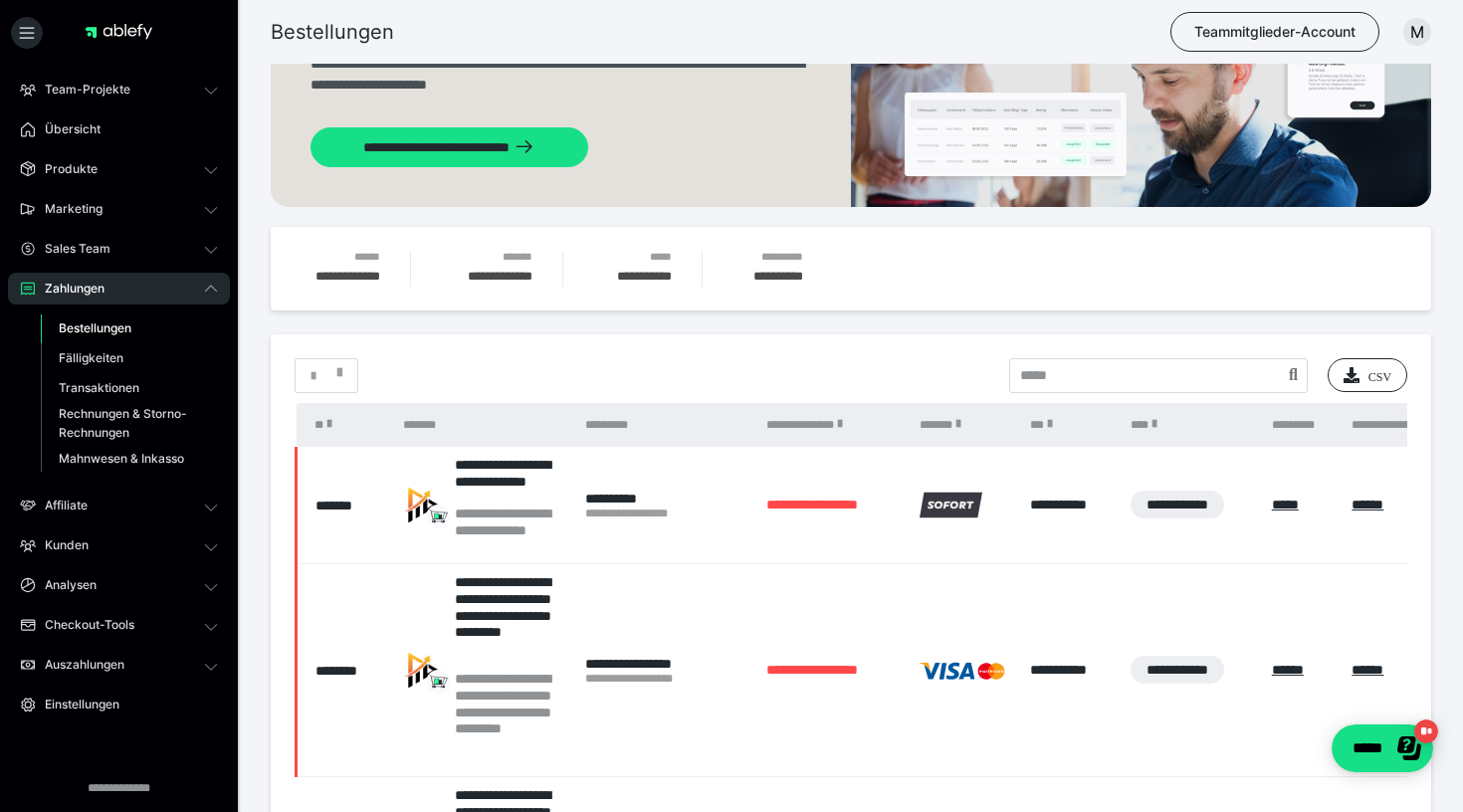 click on "**********" at bounding box center (851, 1170) 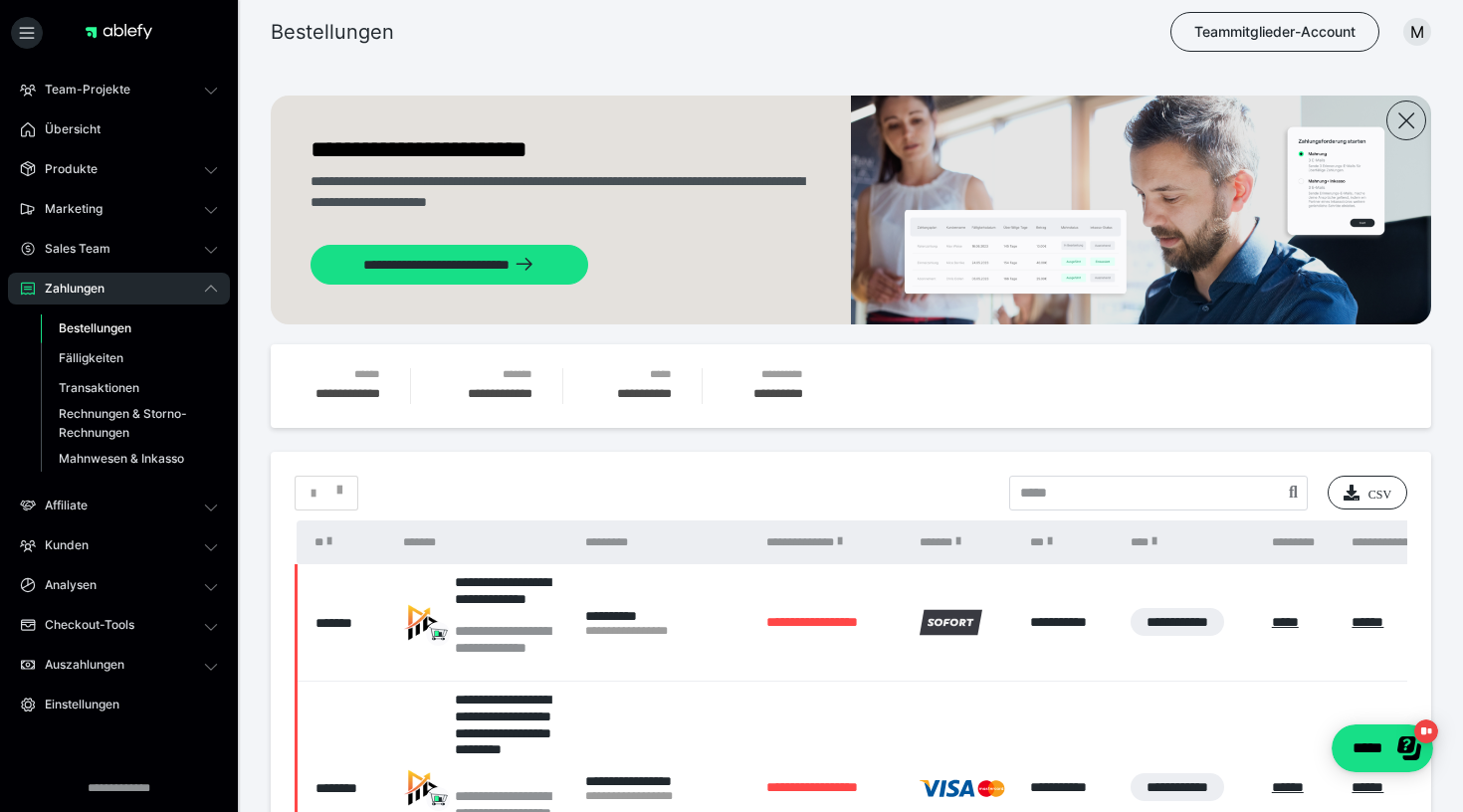scroll, scrollTop: 0, scrollLeft: 0, axis: both 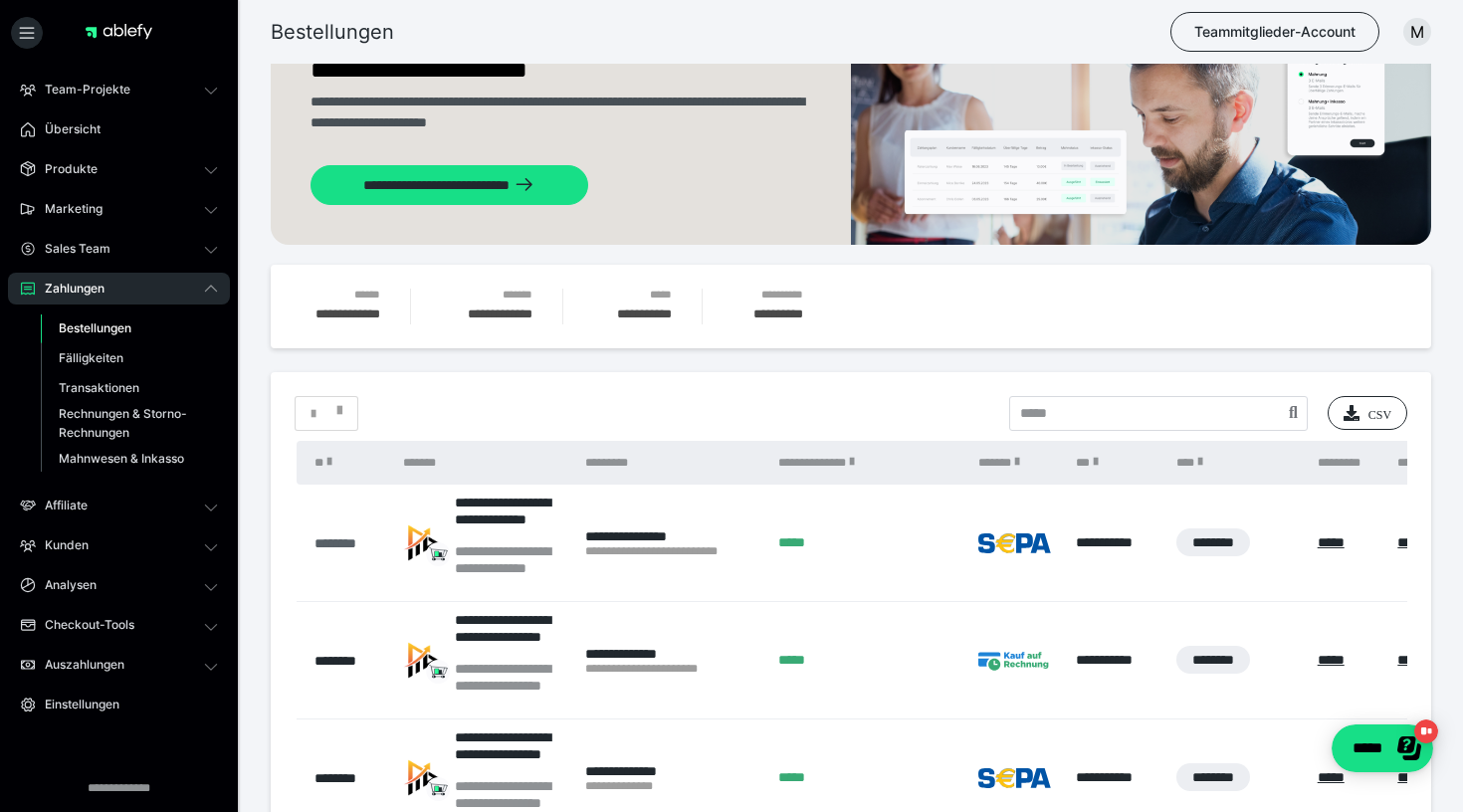 click on "********" at bounding box center [348, 543] 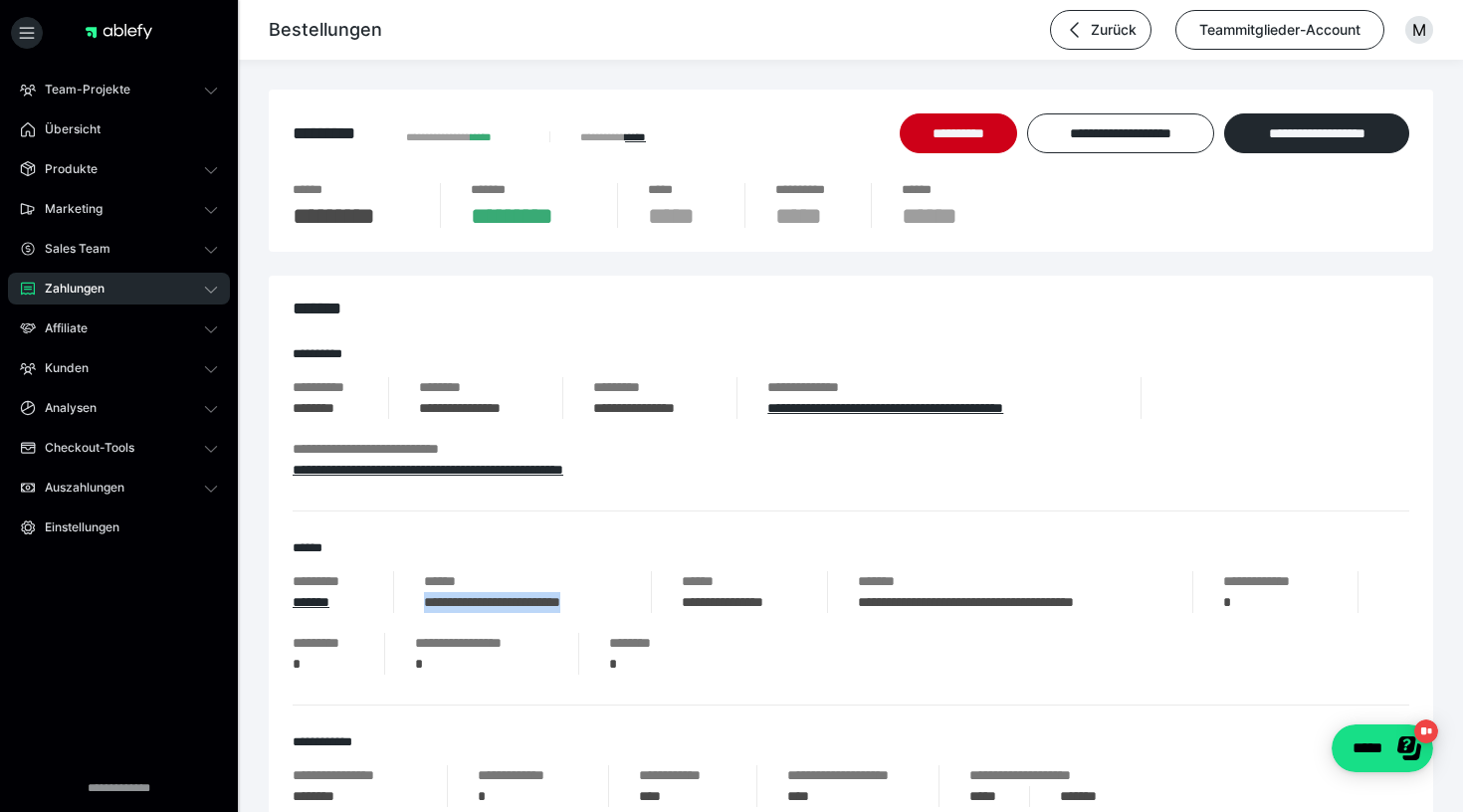 drag, startPoint x: 628, startPoint y: 603, endPoint x: 418, endPoint y: 604, distance: 210.00238 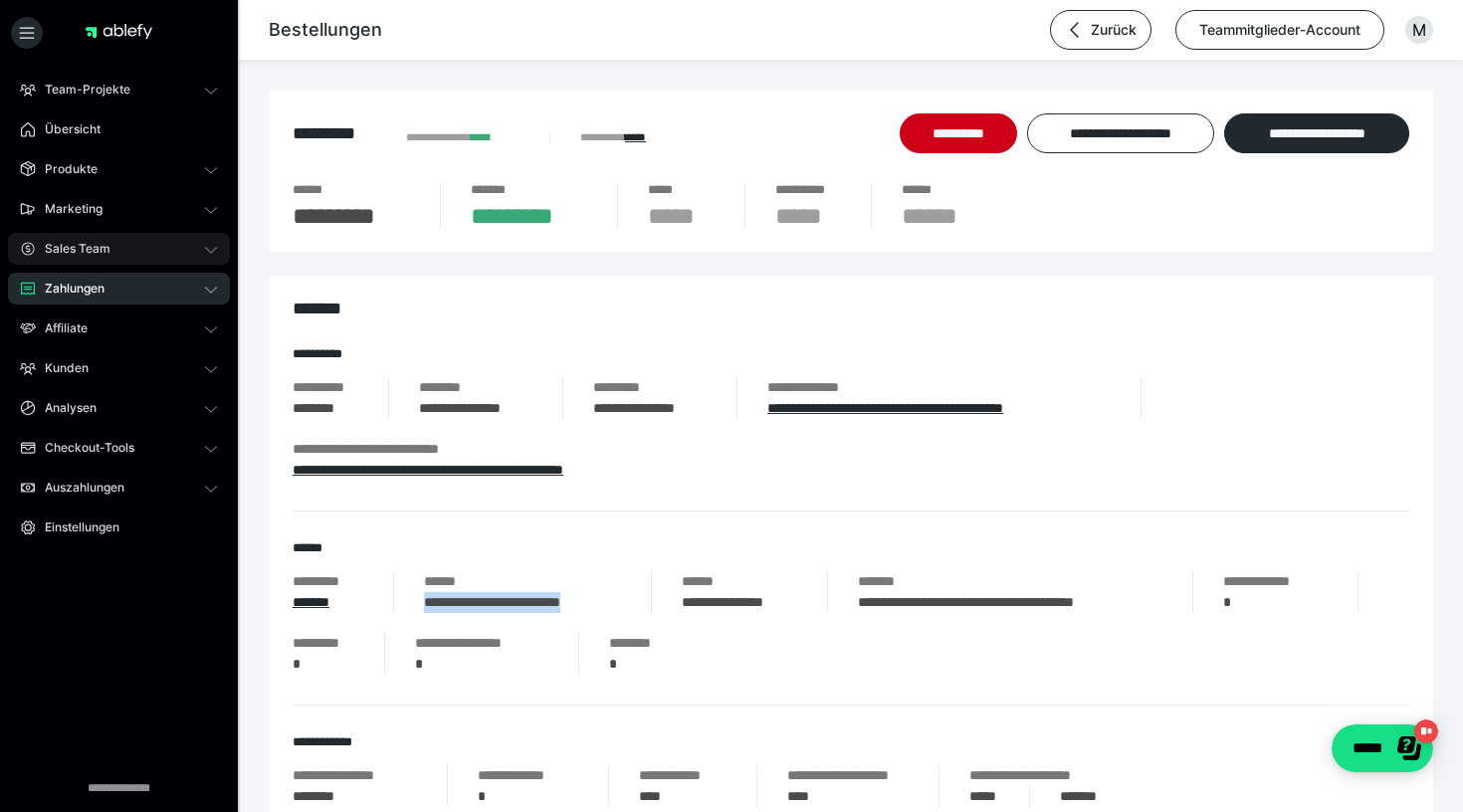 click on "Sales Team" at bounding box center [71, 249] 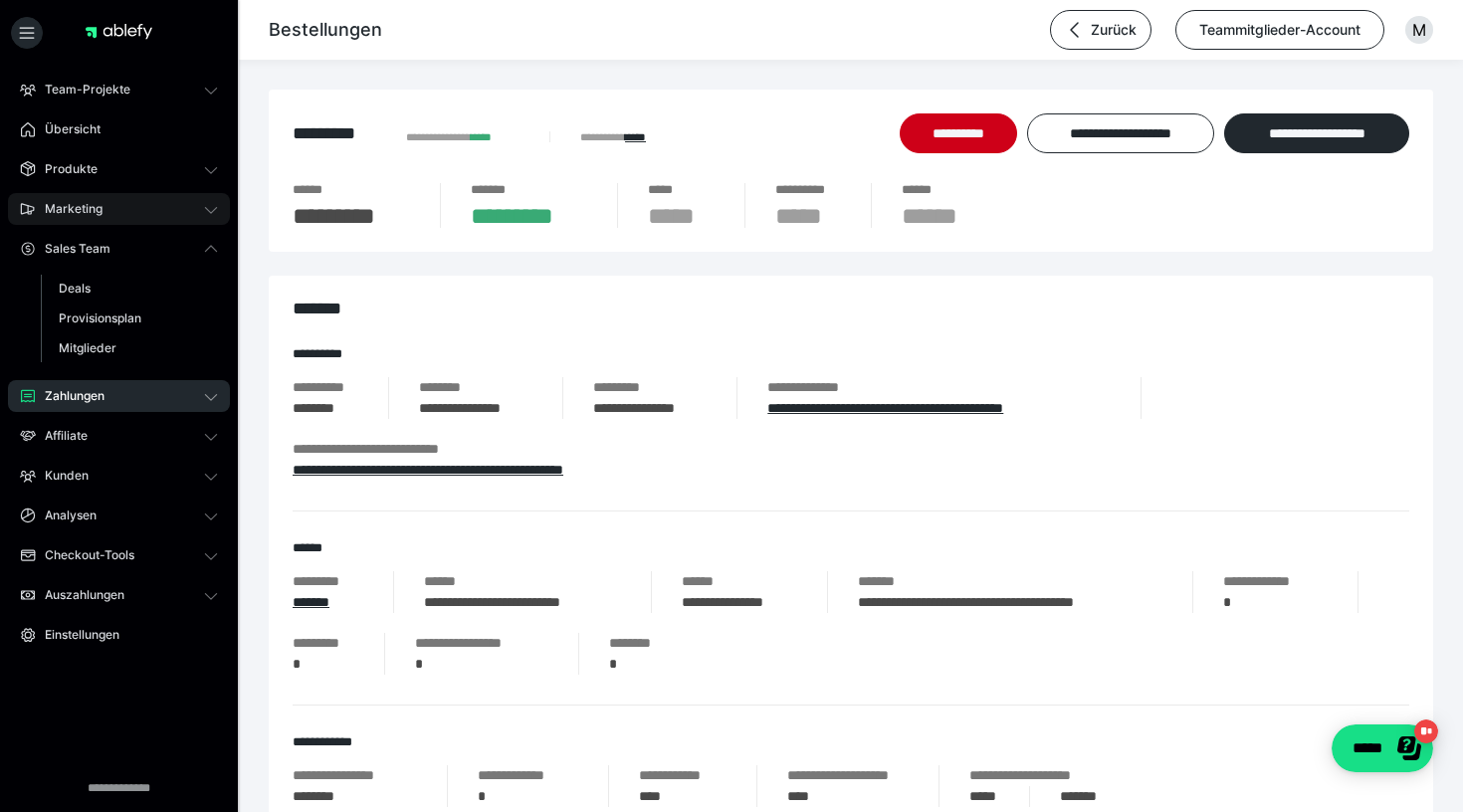 click on "Marketing" at bounding box center [118, 209] 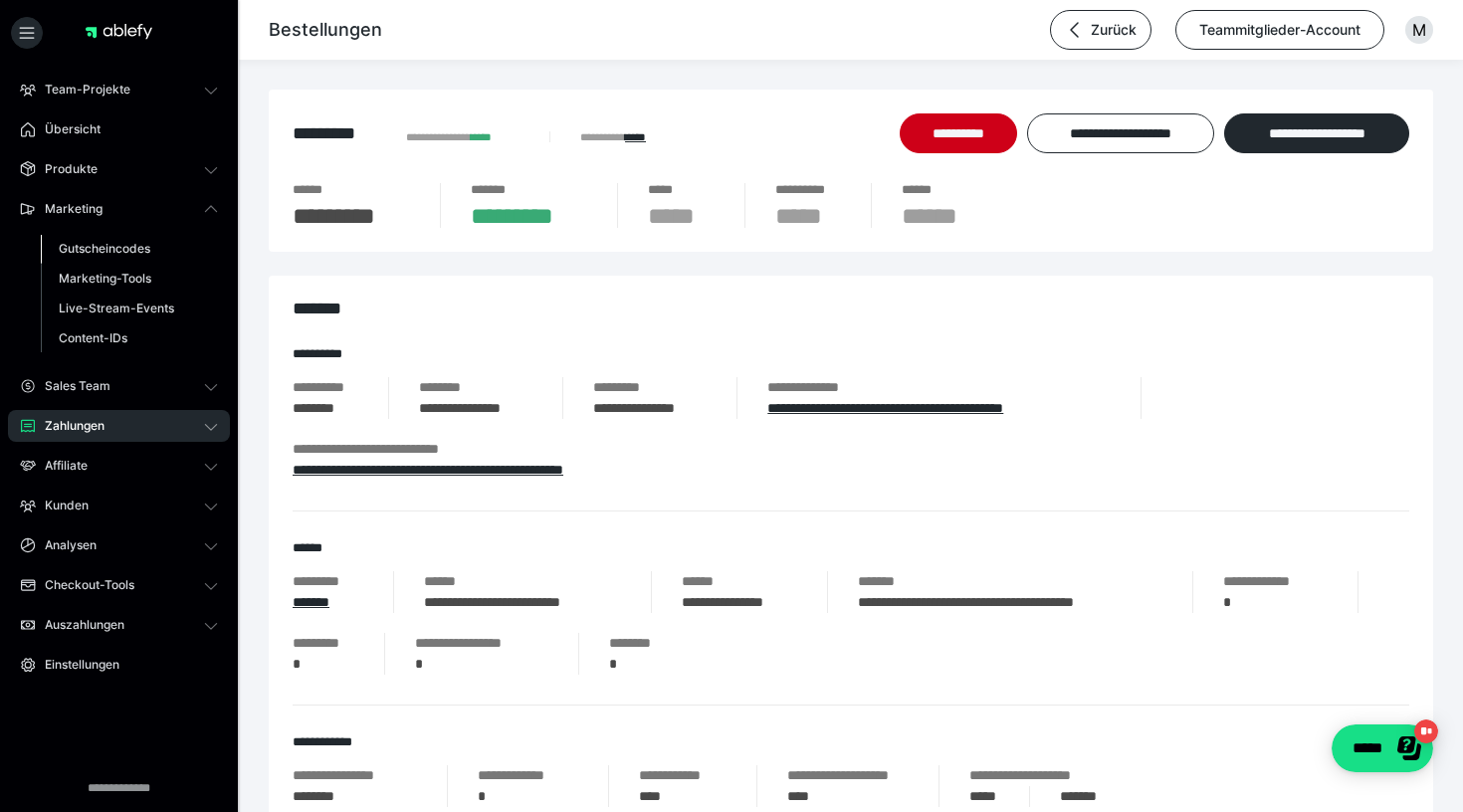 click on "Gutscheincodes" at bounding box center [104, 248] 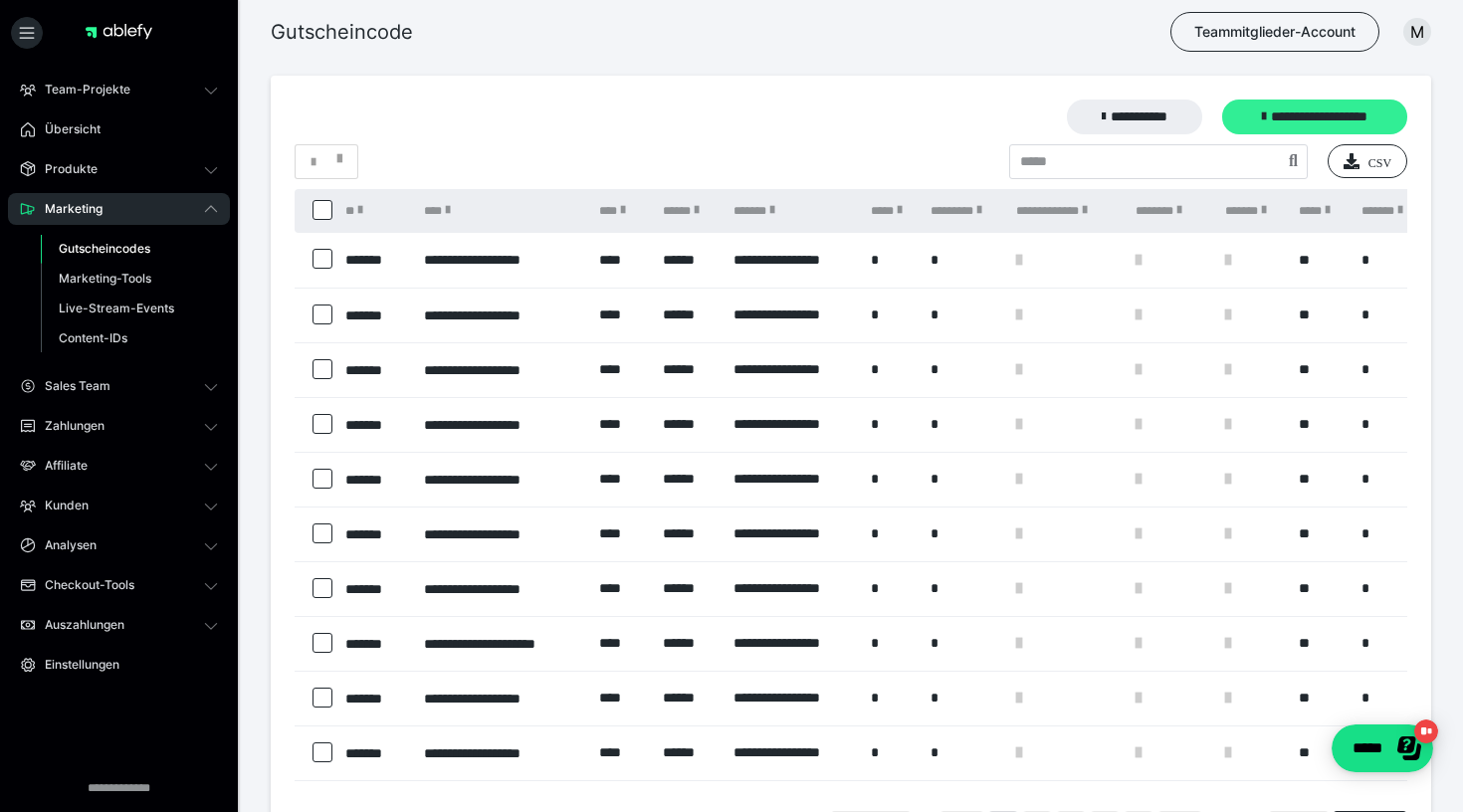 click on "**********" at bounding box center (1315, 116) 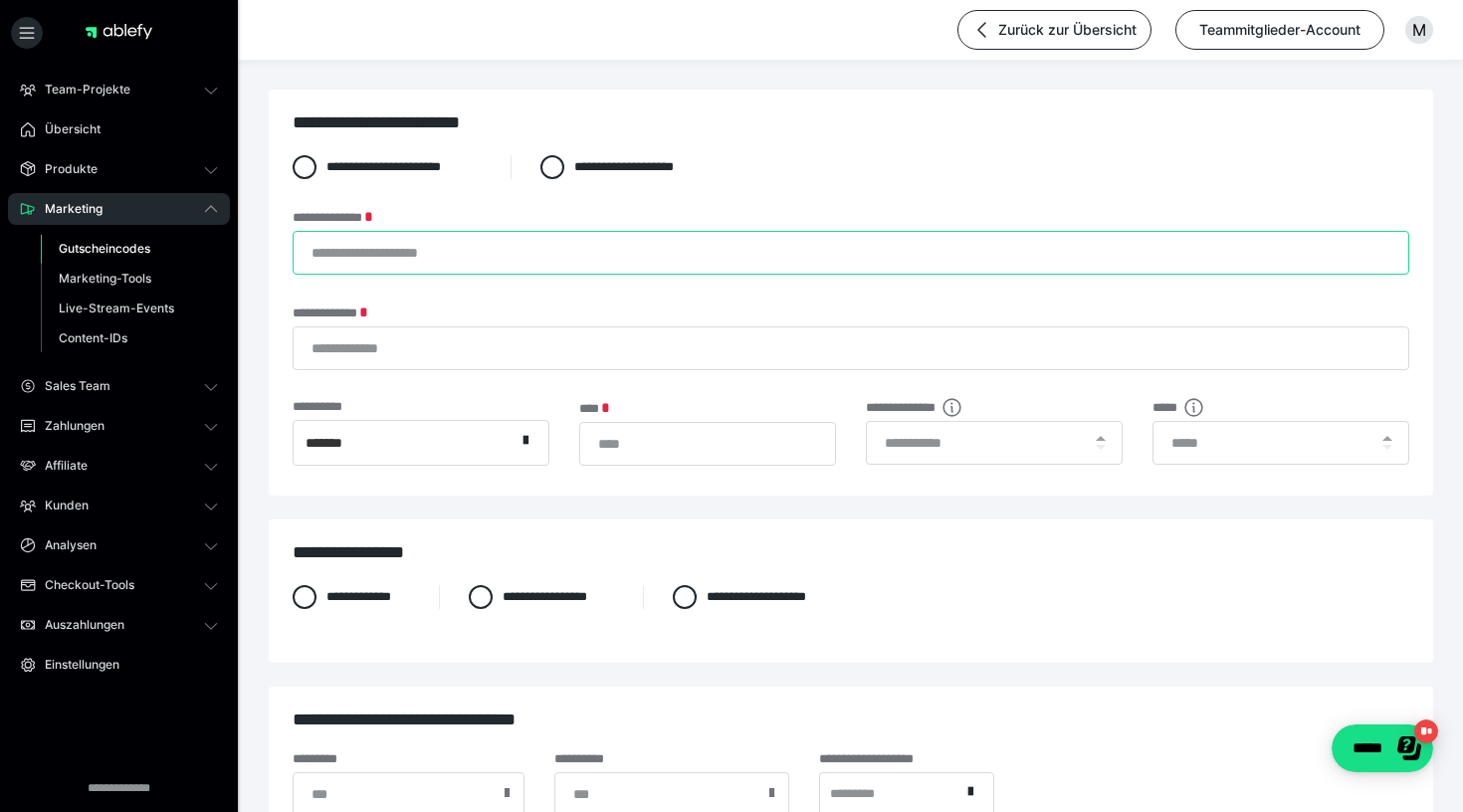 click on "**********" at bounding box center (851, 253) 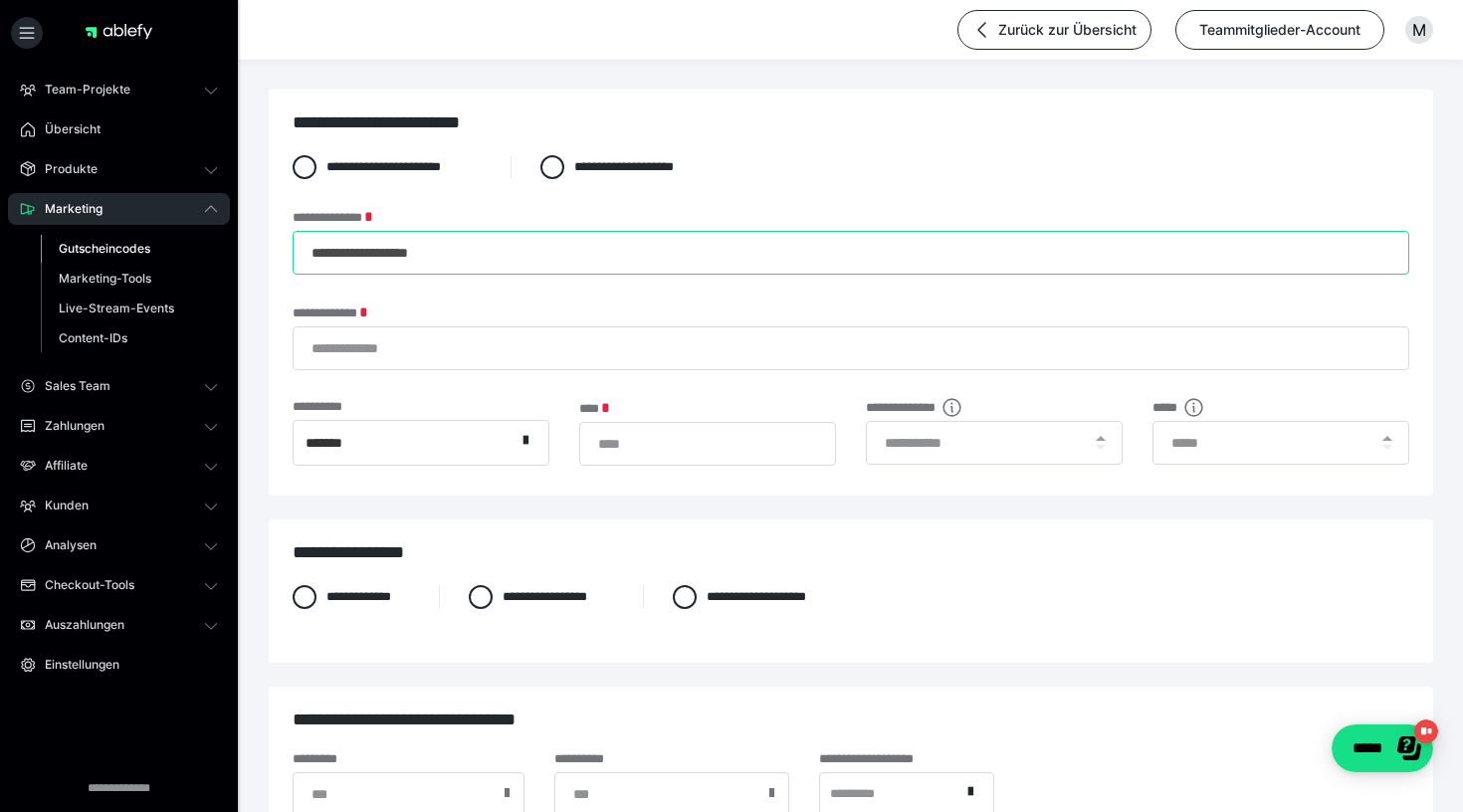 type on "**********" 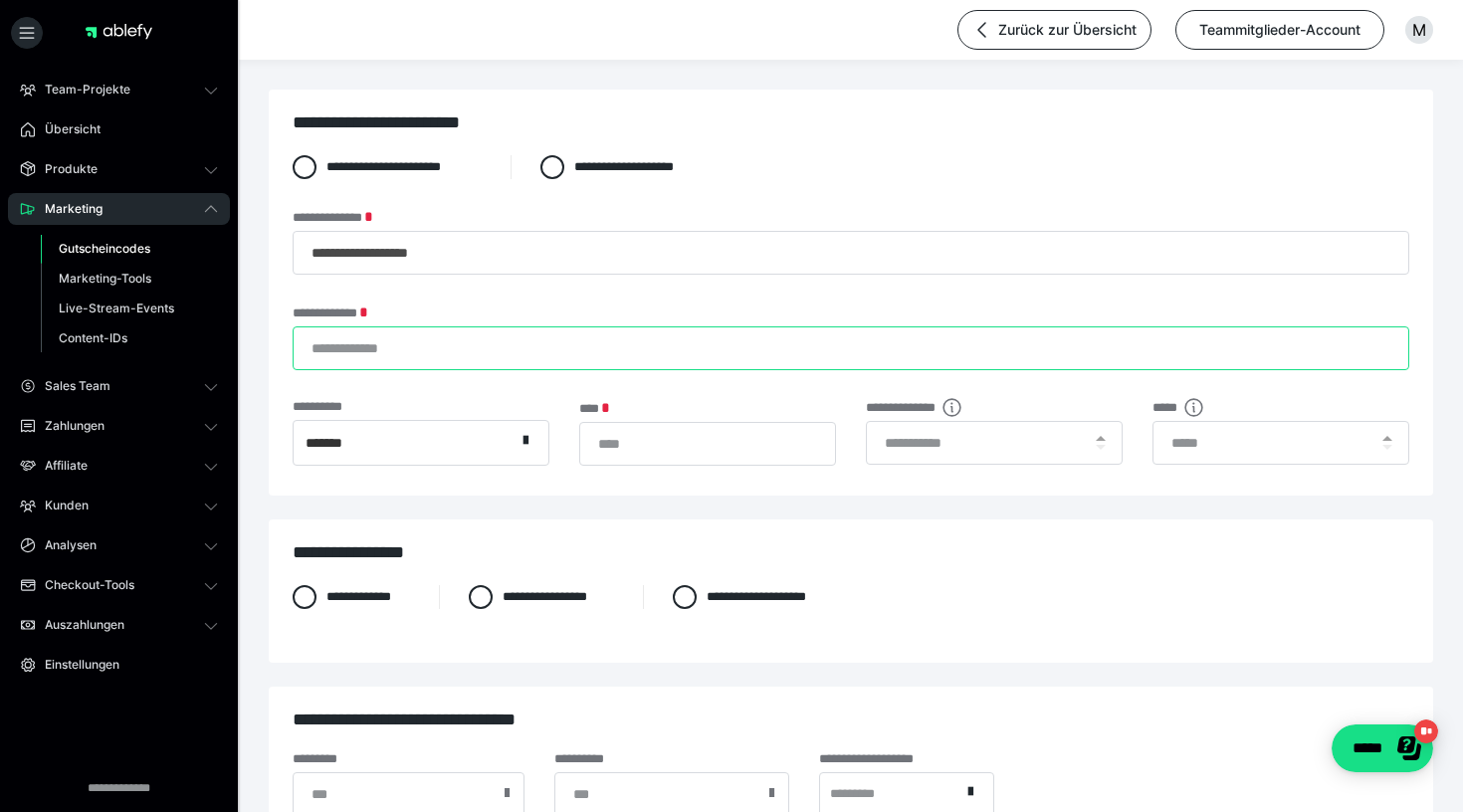 click on "**********" at bounding box center (851, 348) 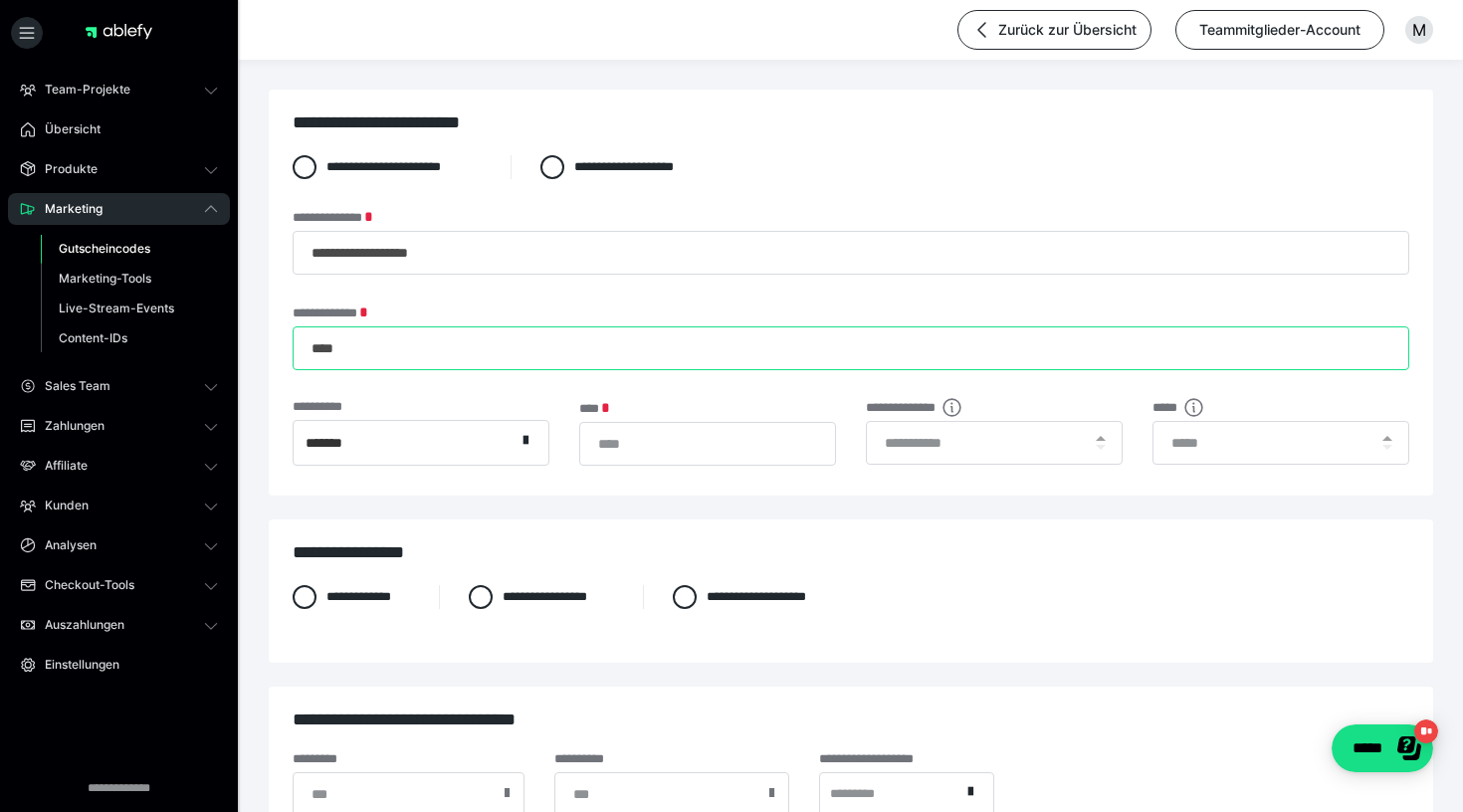 type on "****" 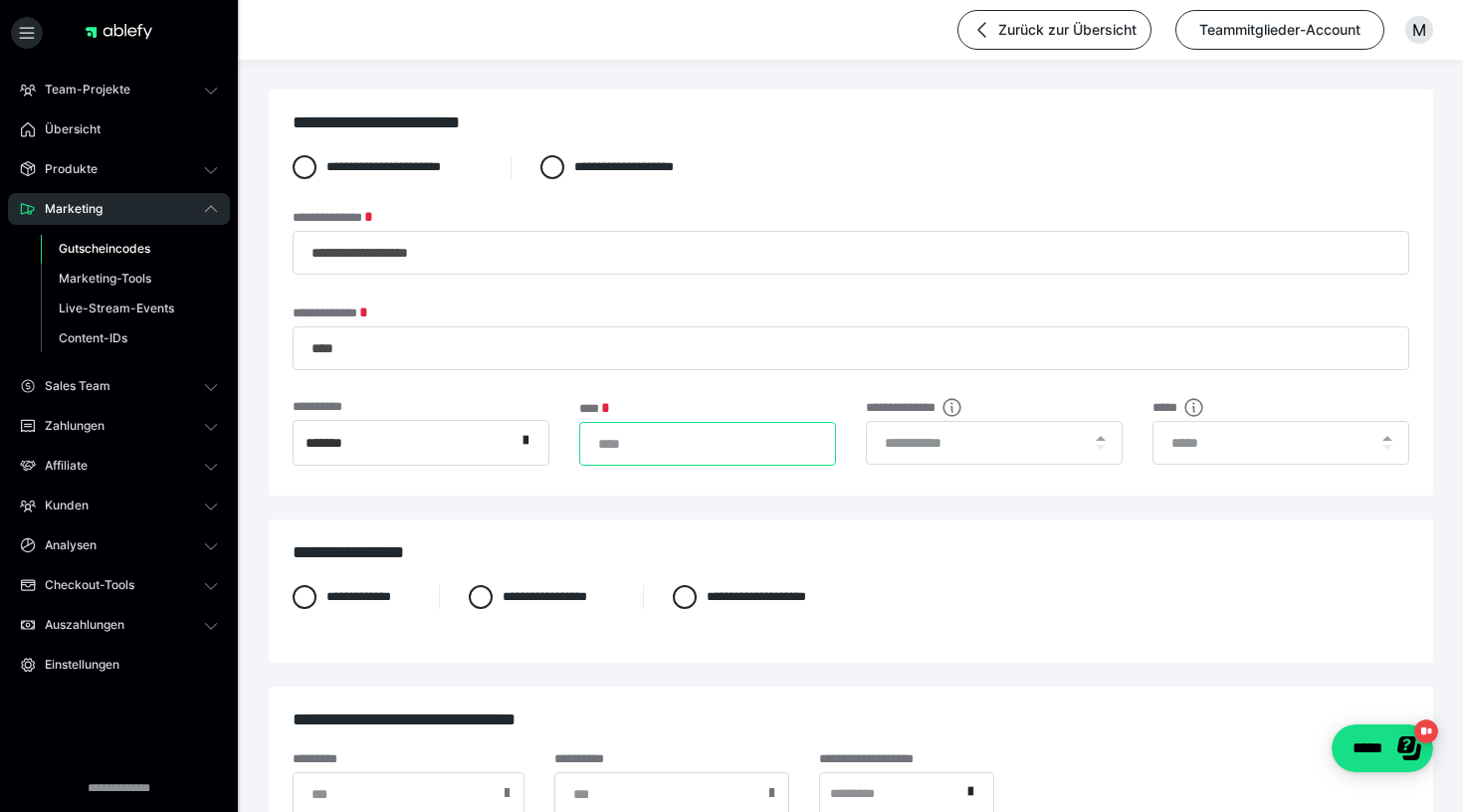 click on "*" at bounding box center (708, 444) 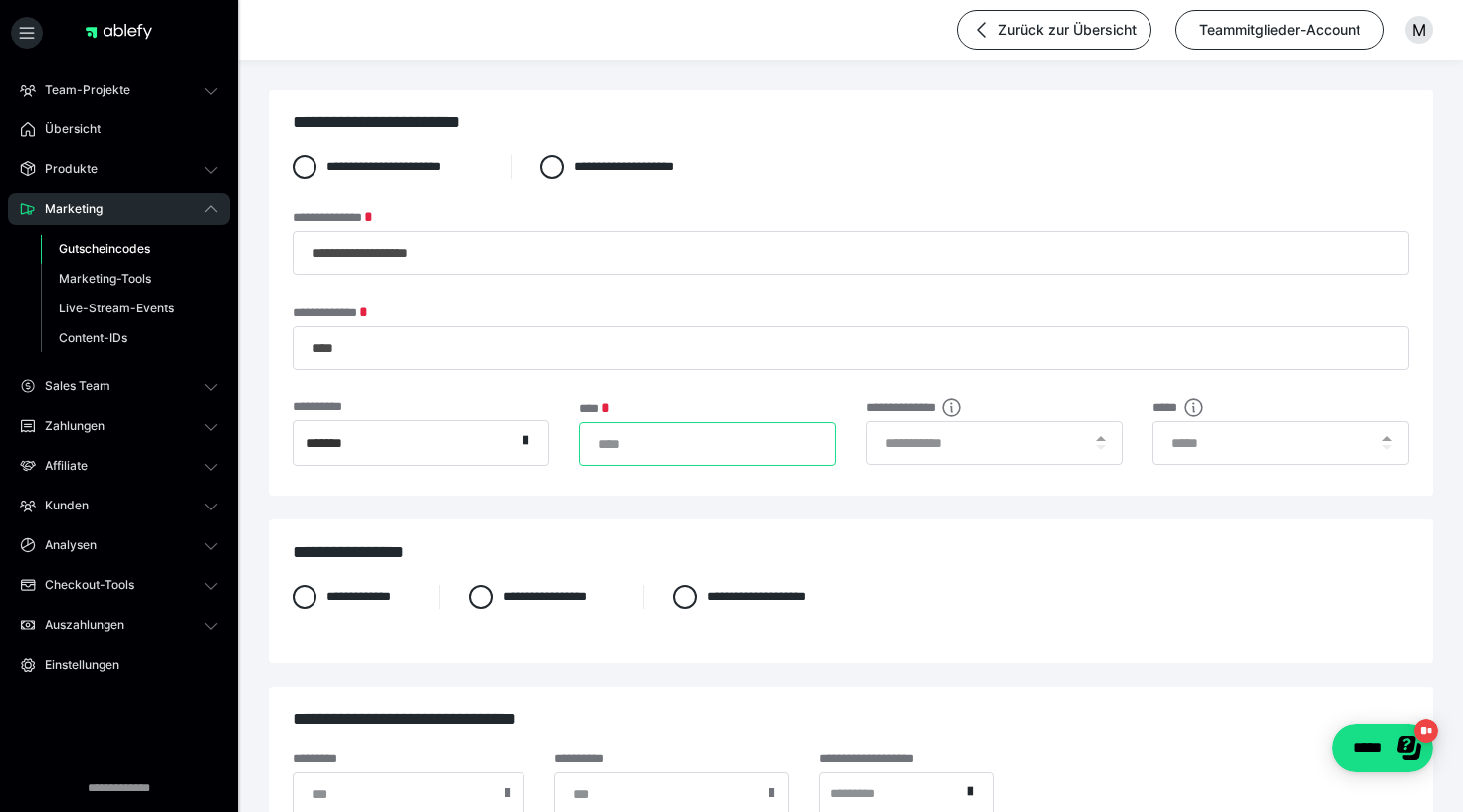 click on "**********" at bounding box center (851, 448) 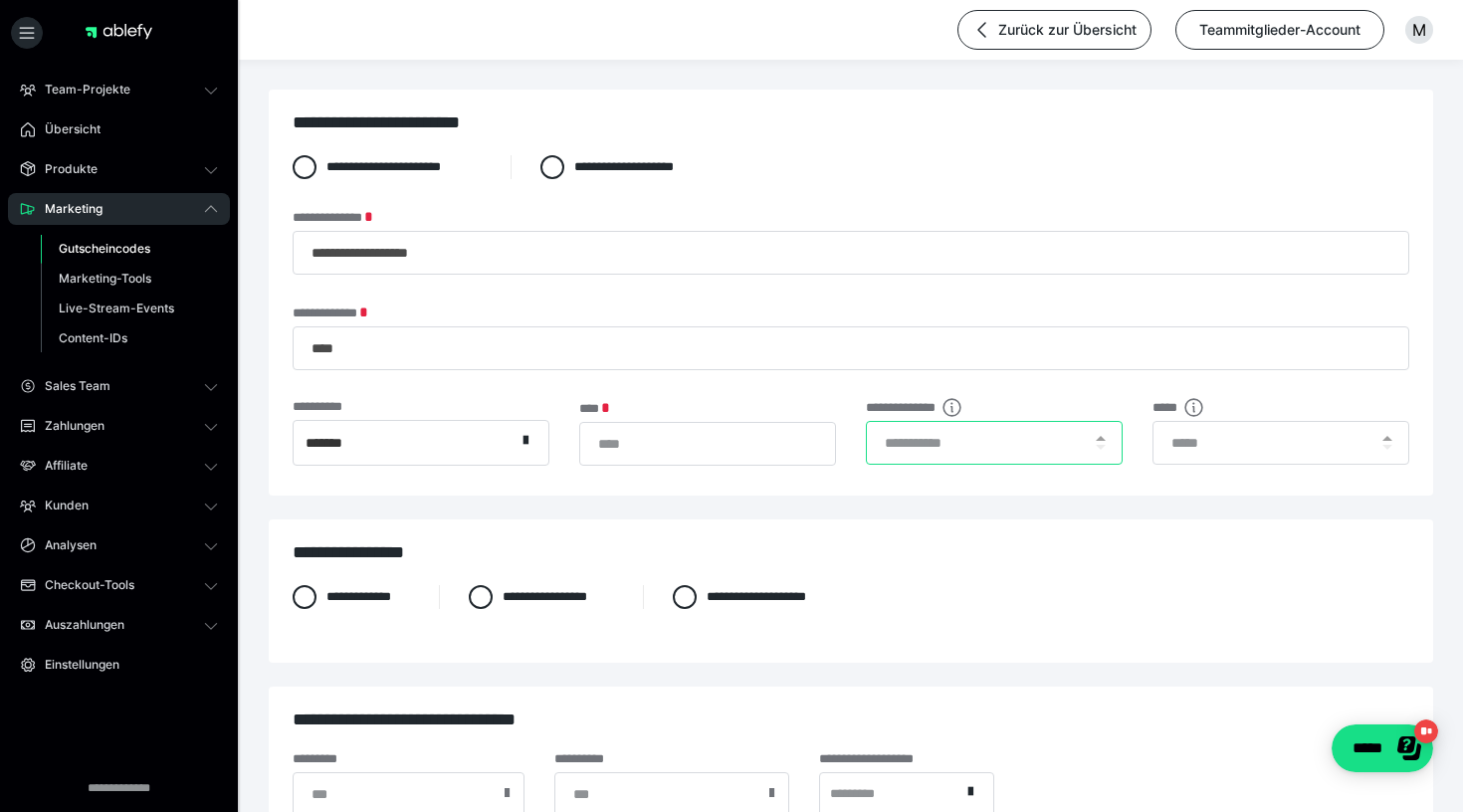 click at bounding box center (994, 443) 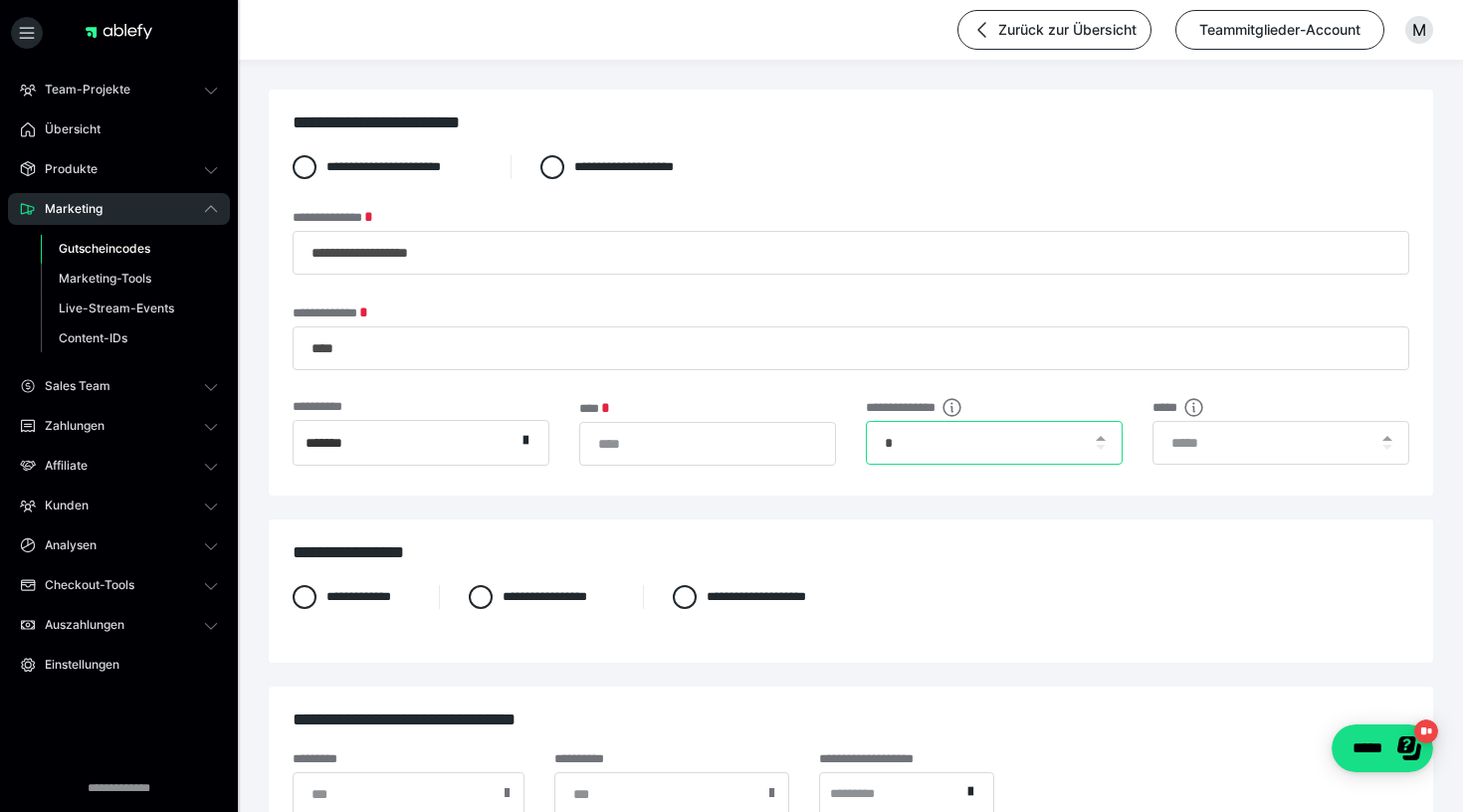 type on "*" 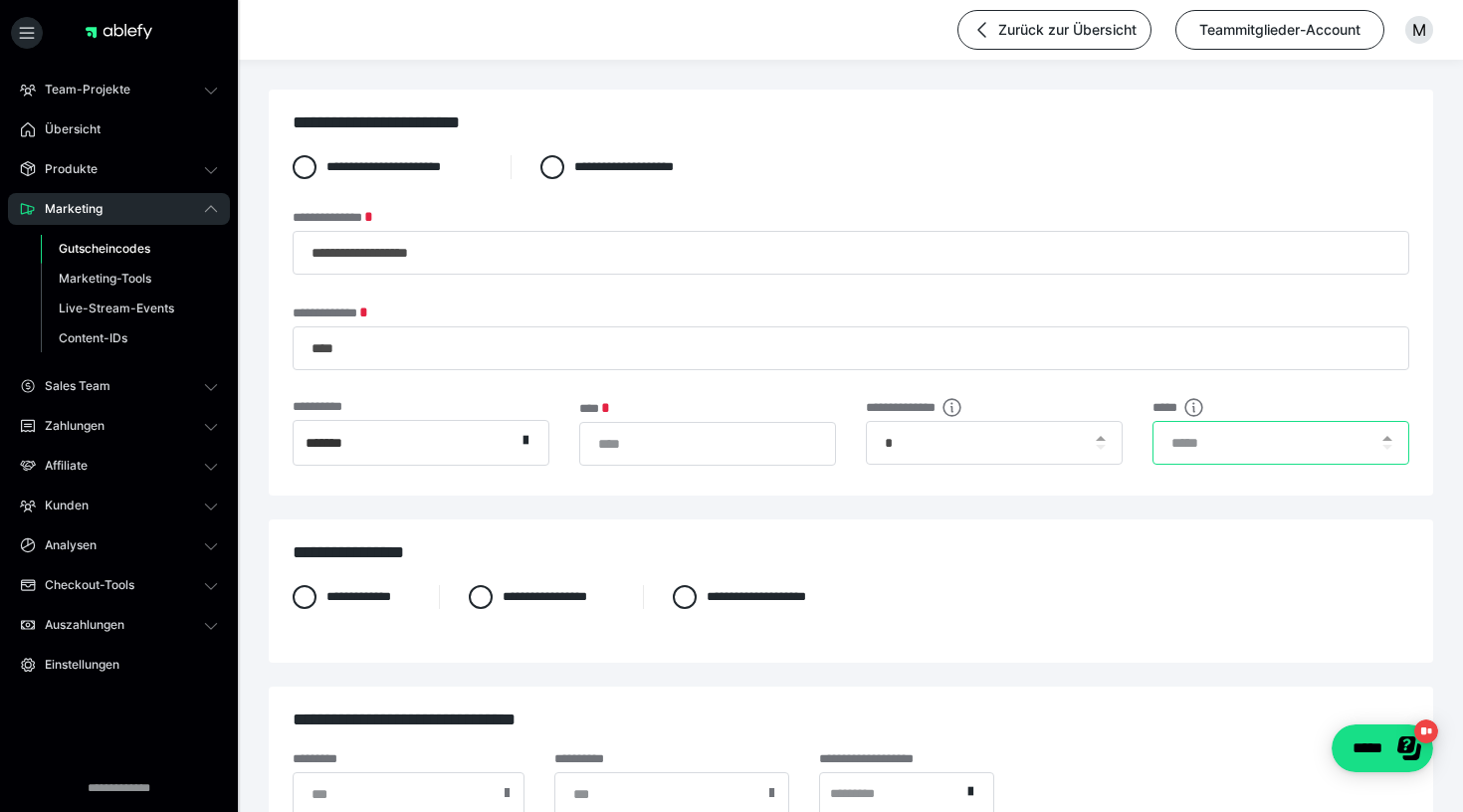 click at bounding box center (1281, 443) 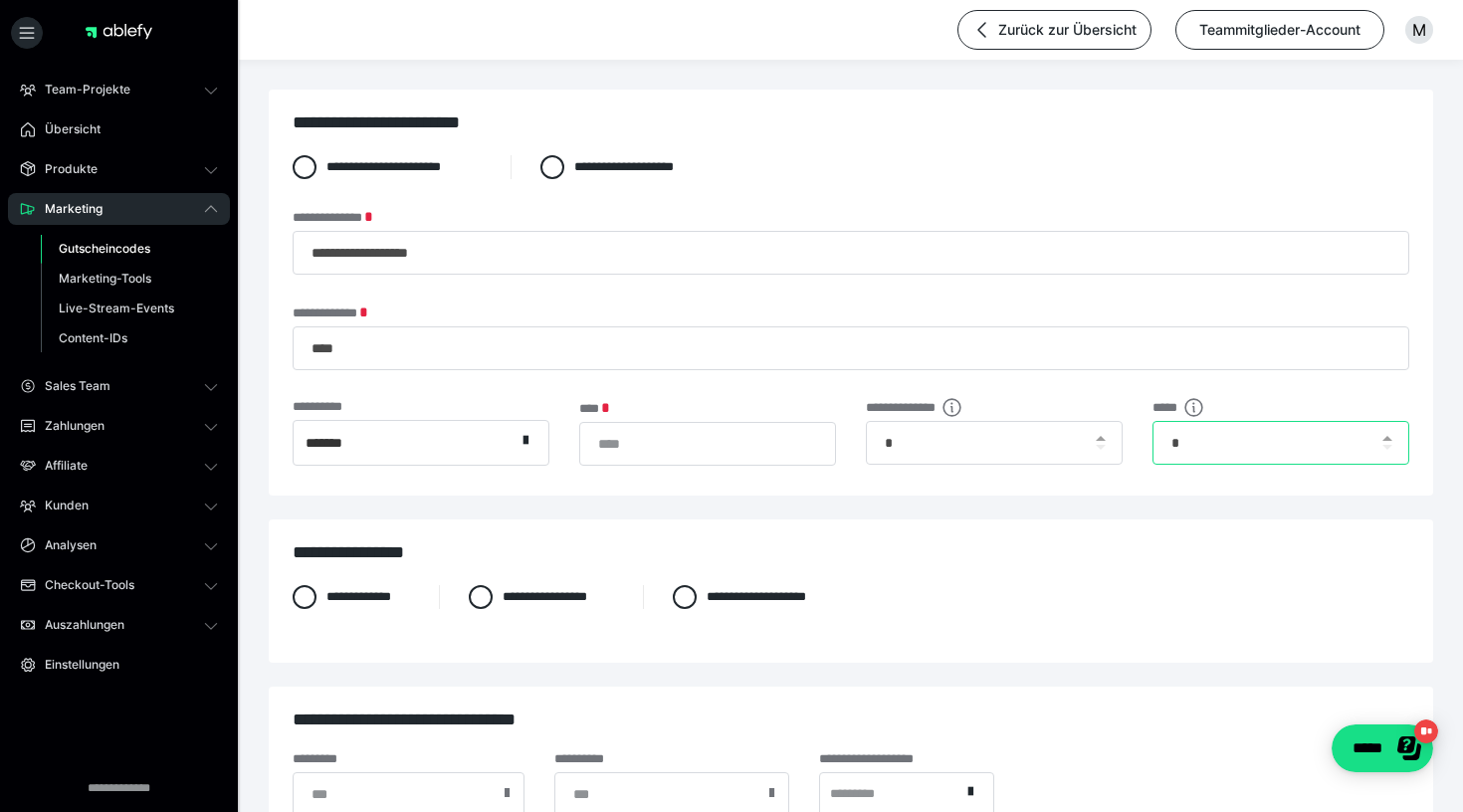 type on "*" 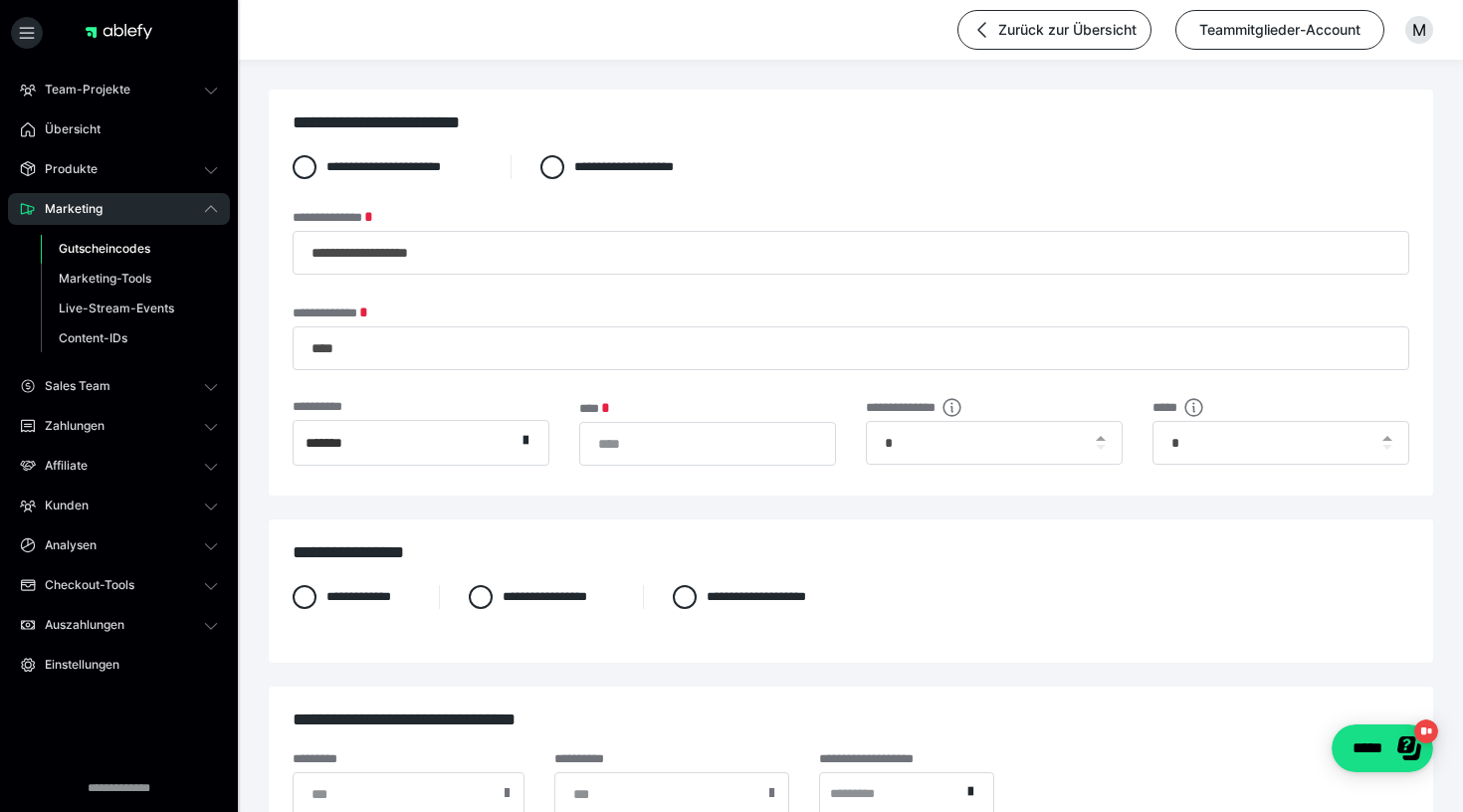 click on "**********" at bounding box center [851, 614] 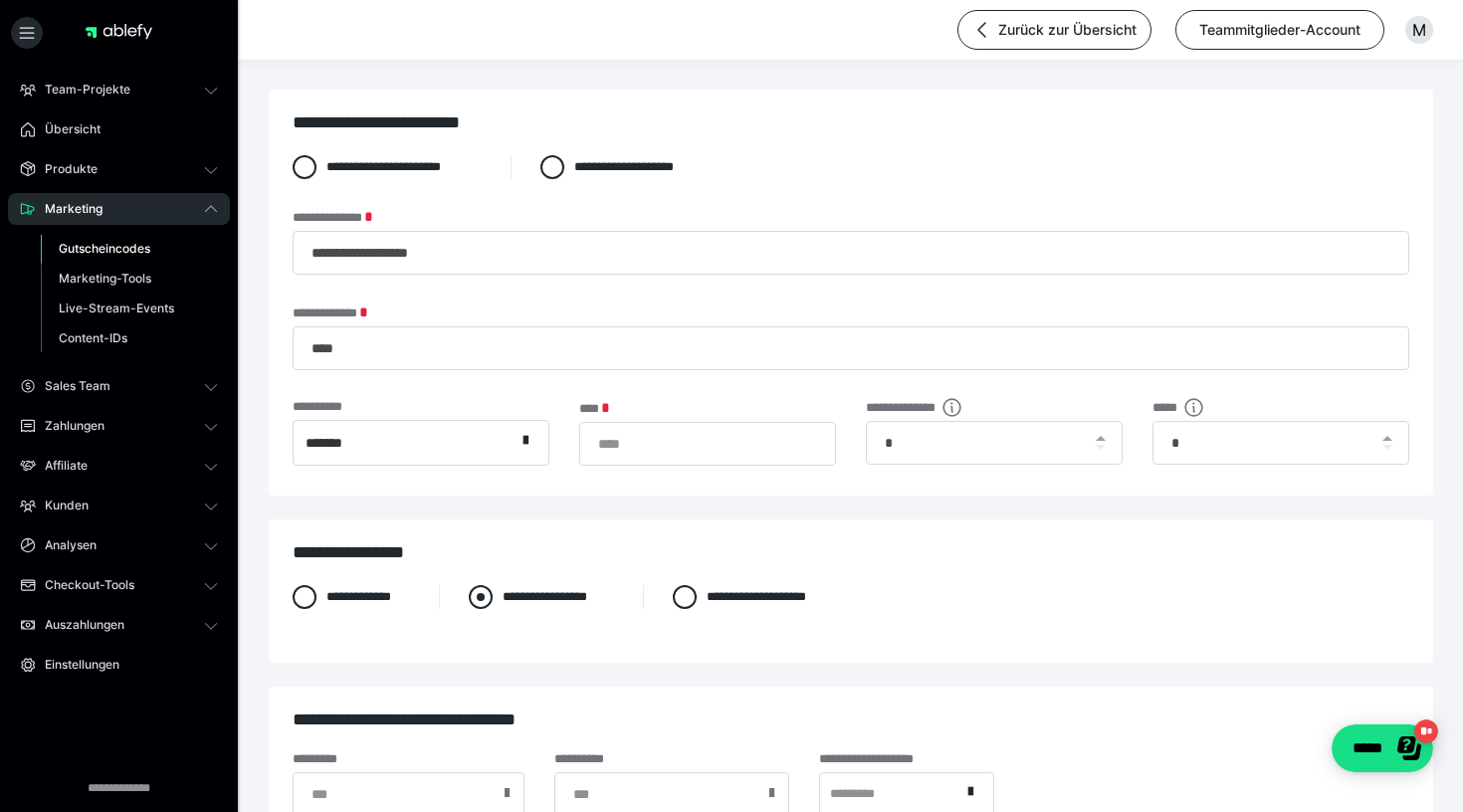 click at bounding box center (481, 597) 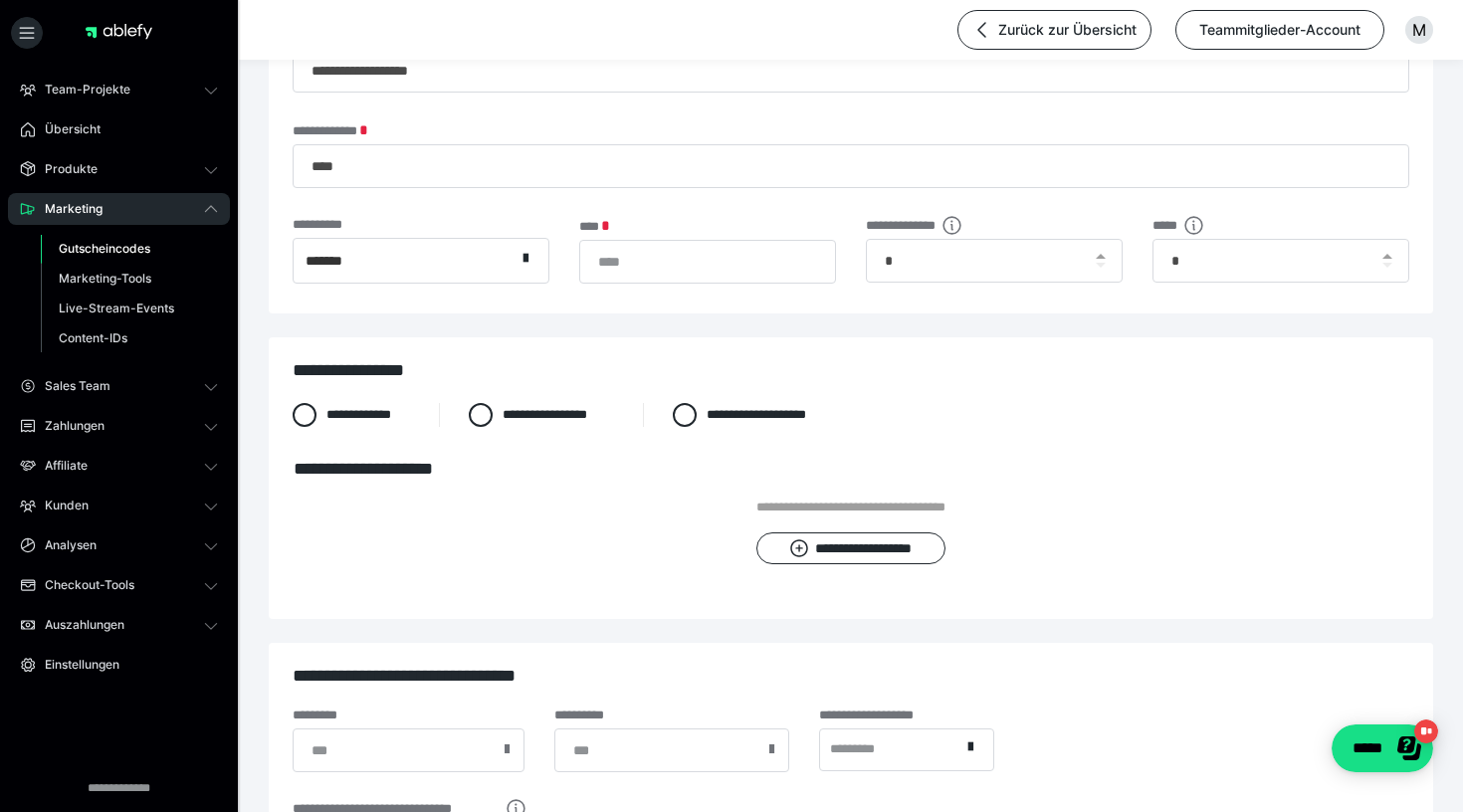 scroll, scrollTop: 215, scrollLeft: 0, axis: vertical 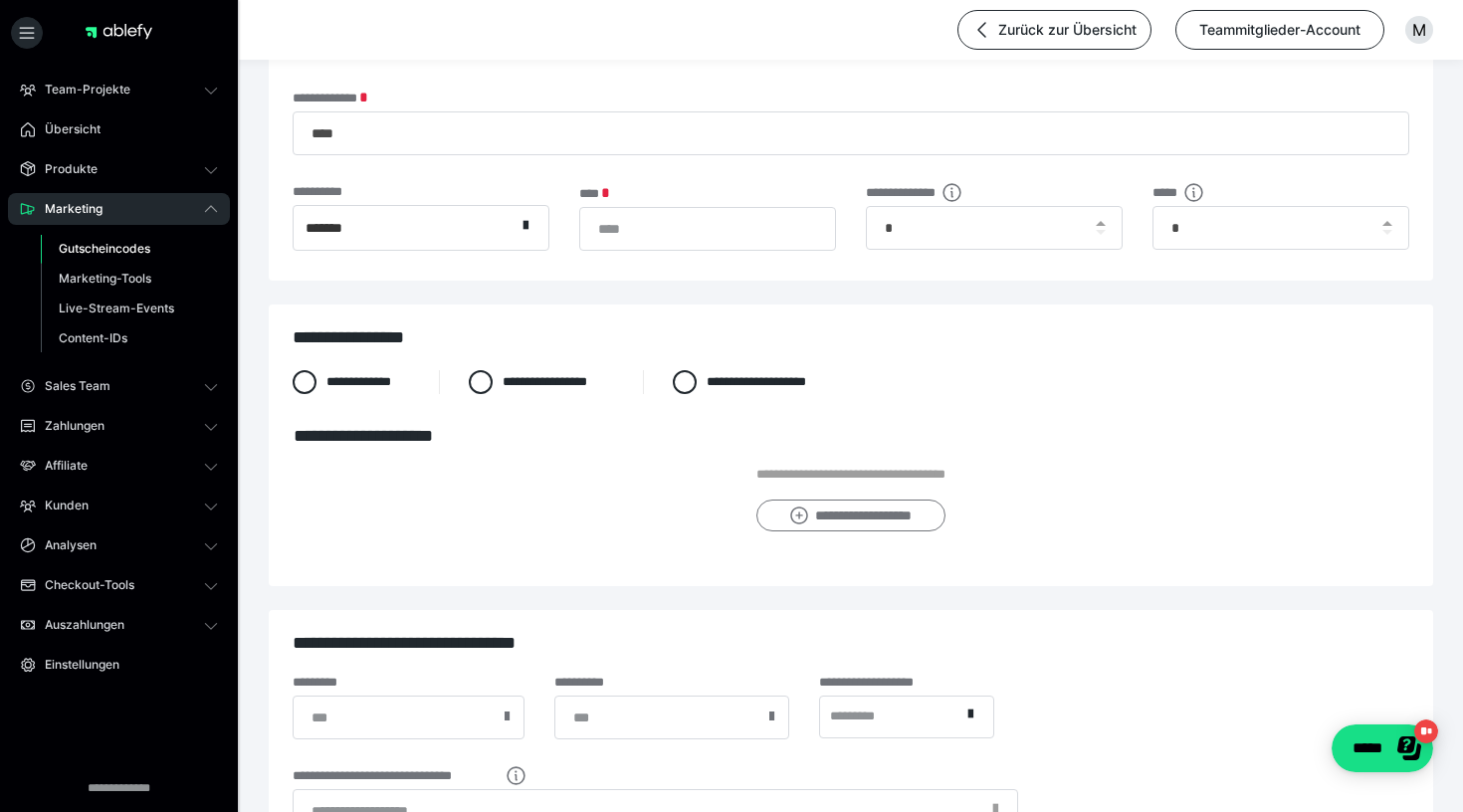click 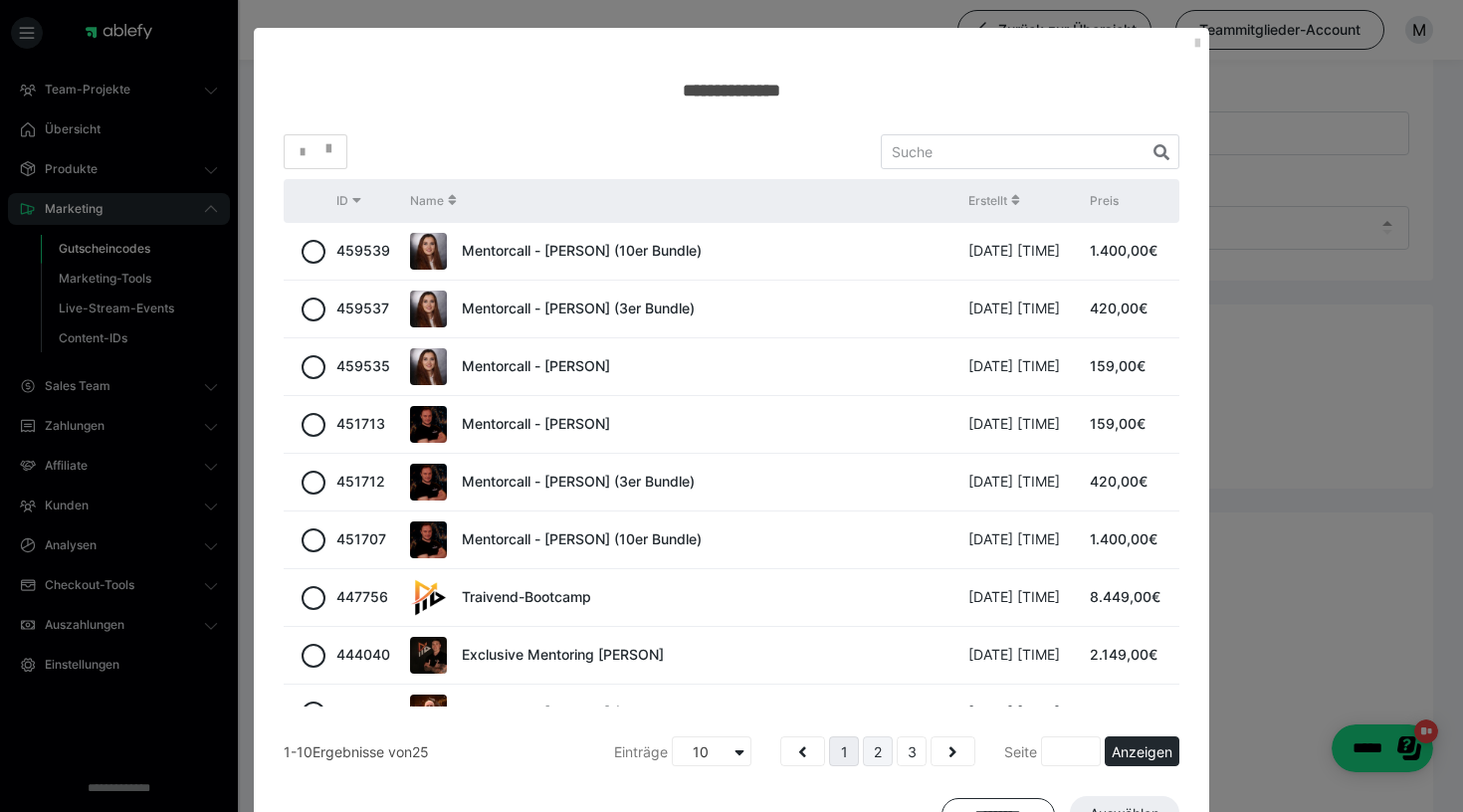 click on "2" at bounding box center [878, 751] 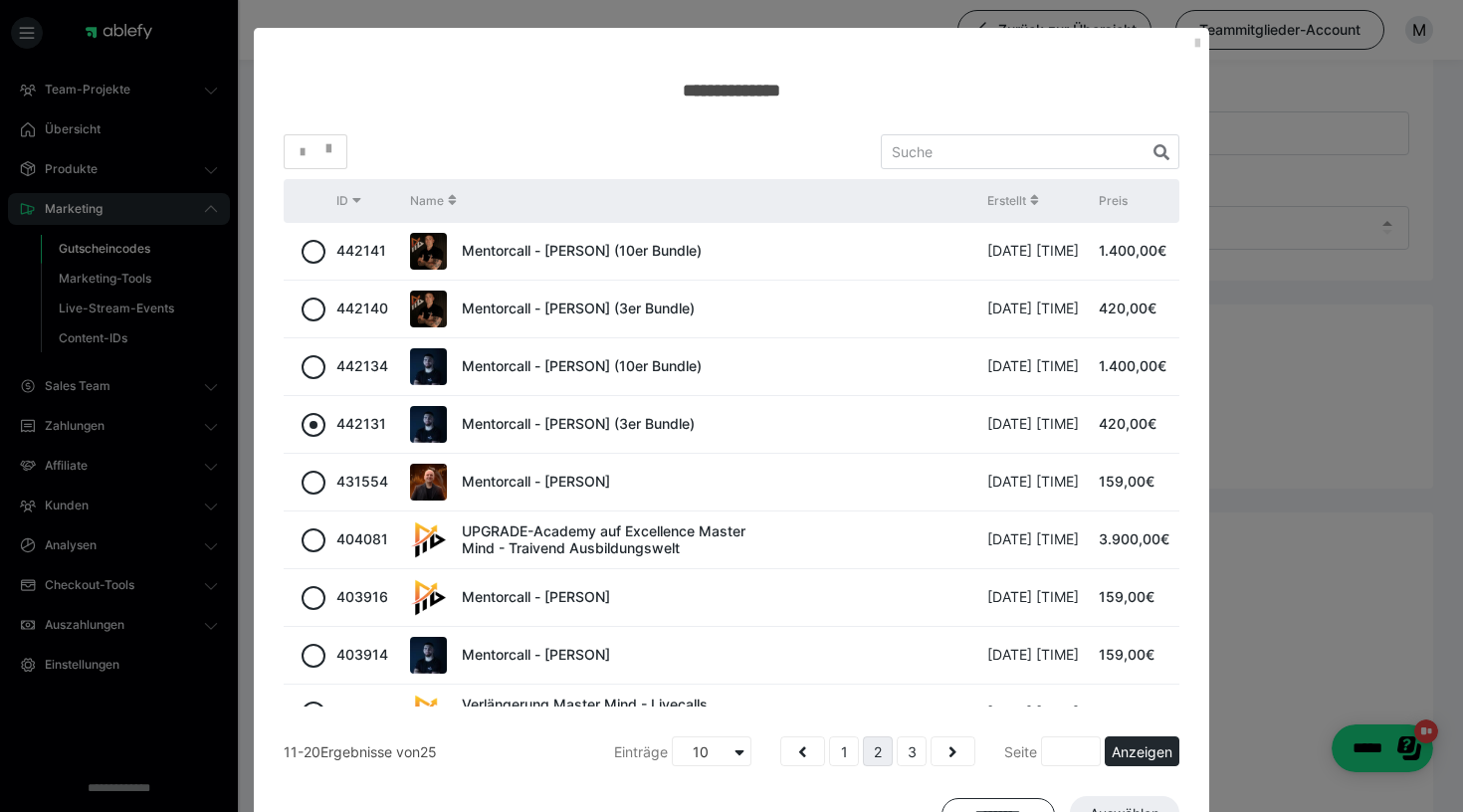click at bounding box center (314, 425) 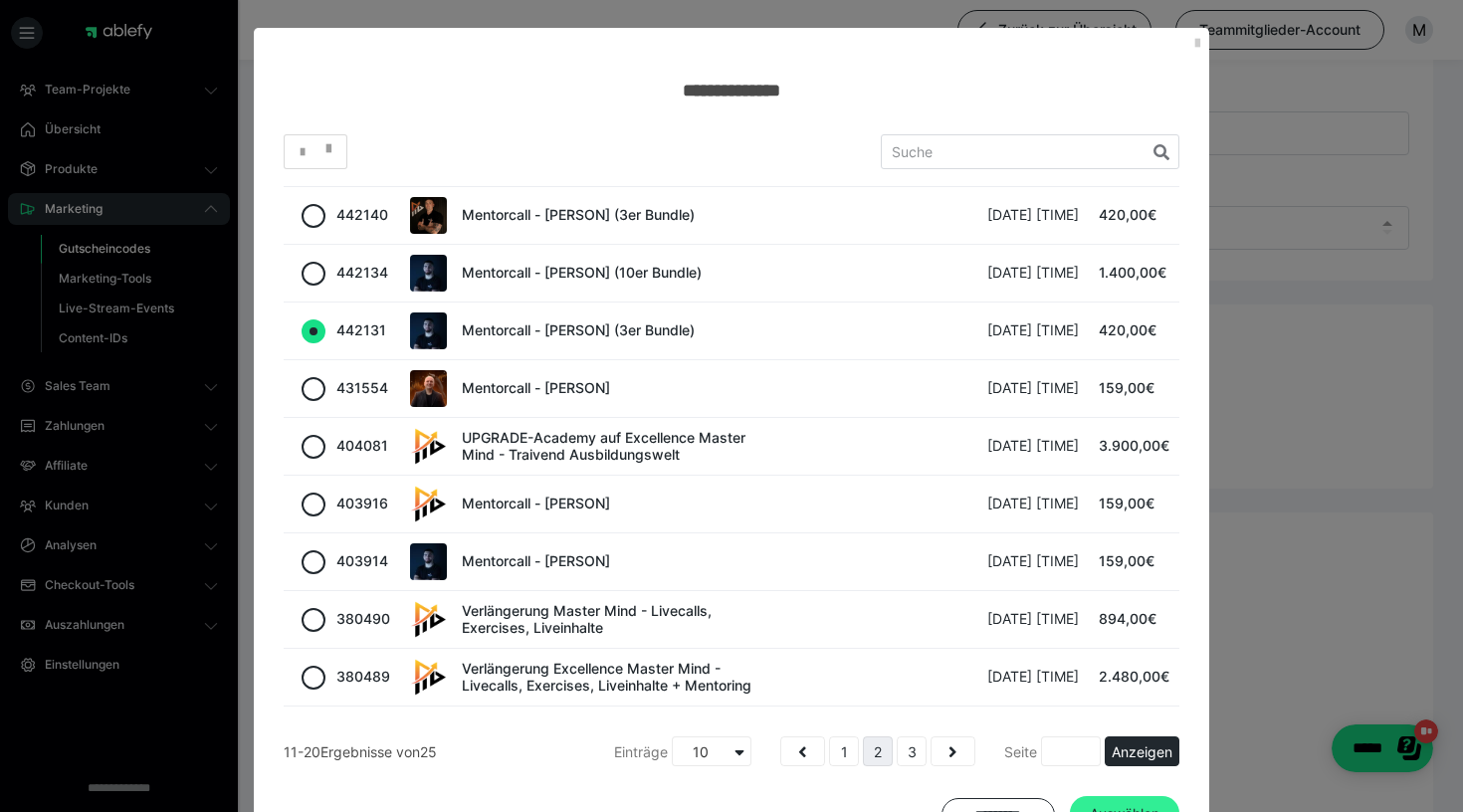 scroll, scrollTop: 104, scrollLeft: 0, axis: vertical 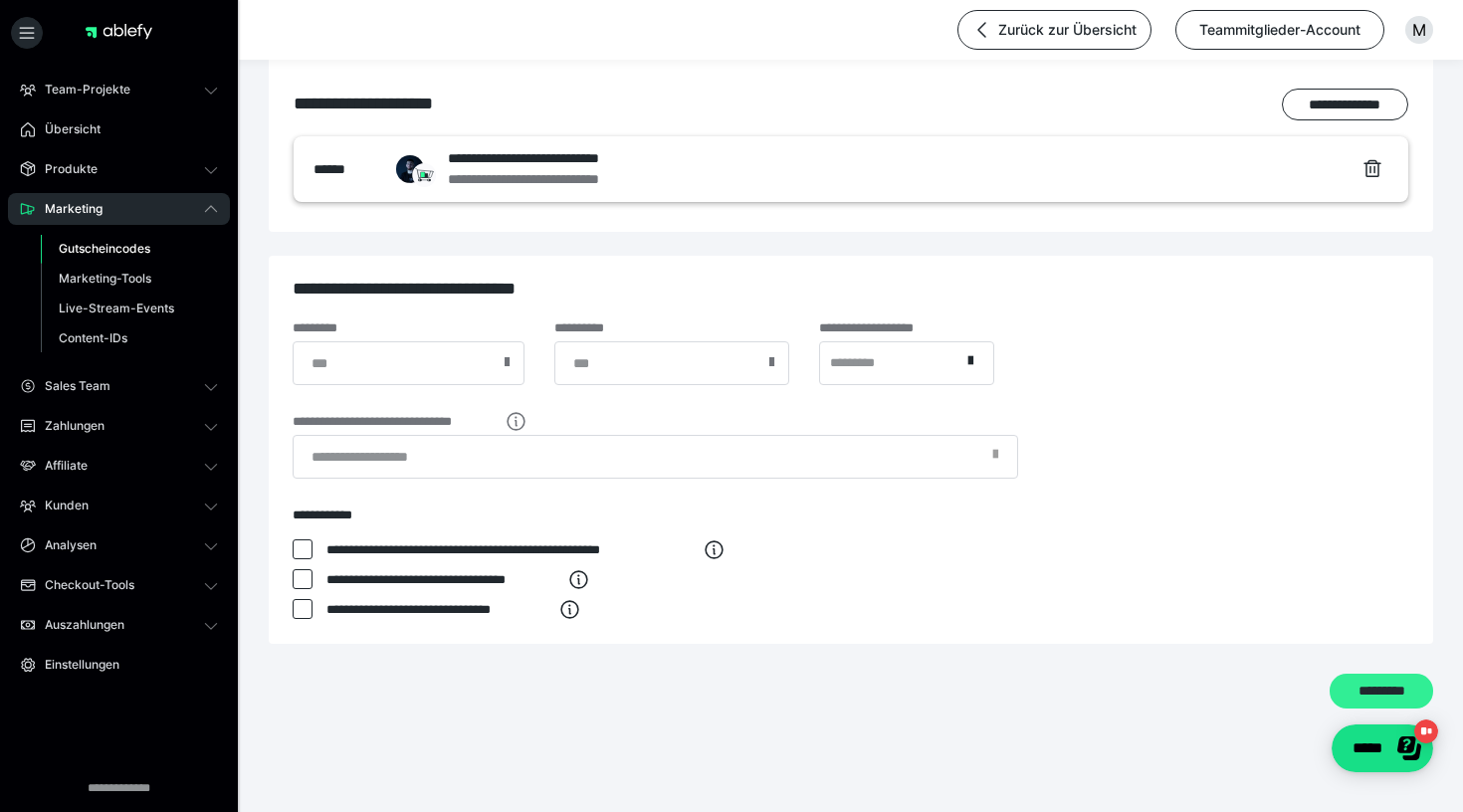 click on "*********" at bounding box center (1381, 691) 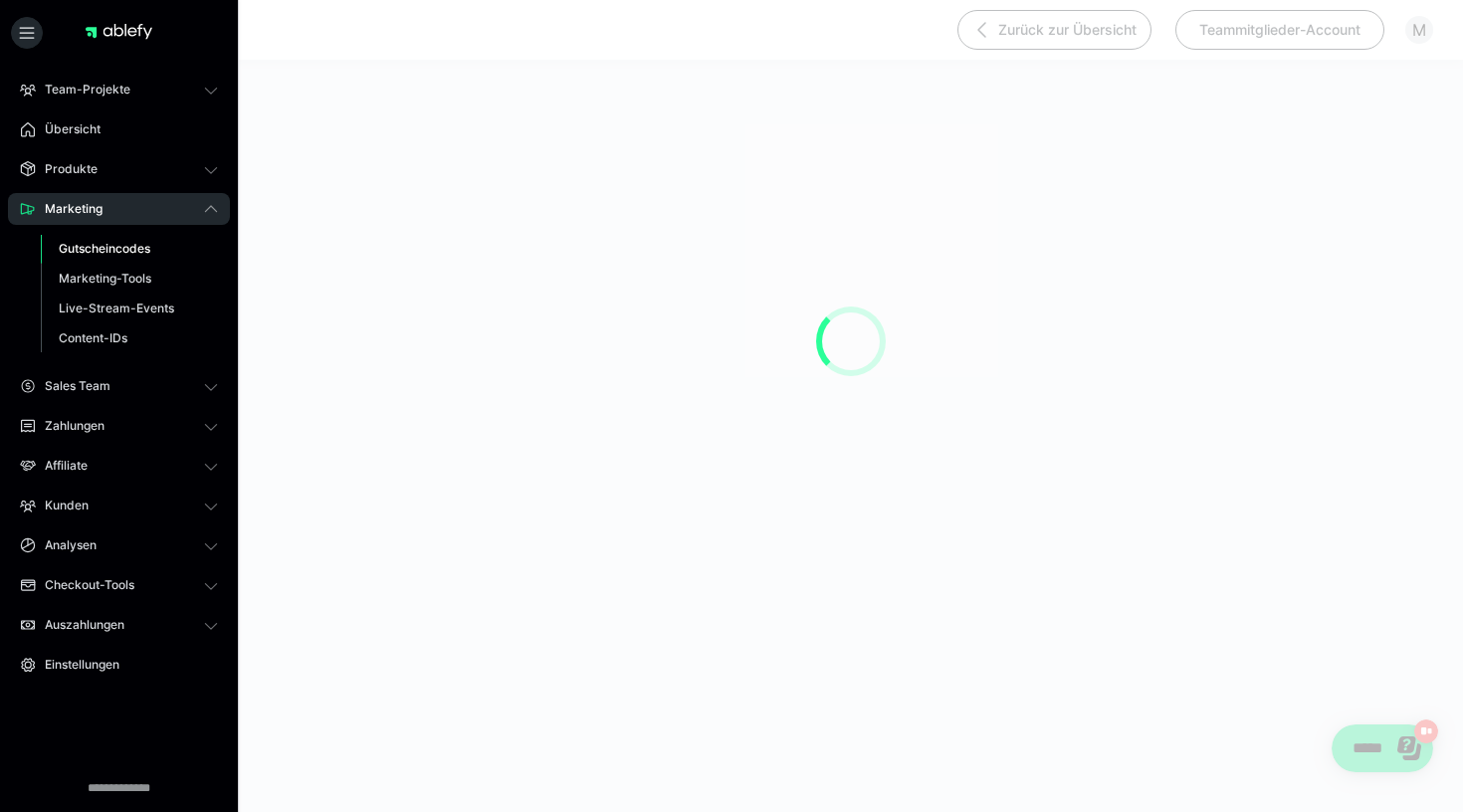 scroll, scrollTop: 189, scrollLeft: 0, axis: vertical 